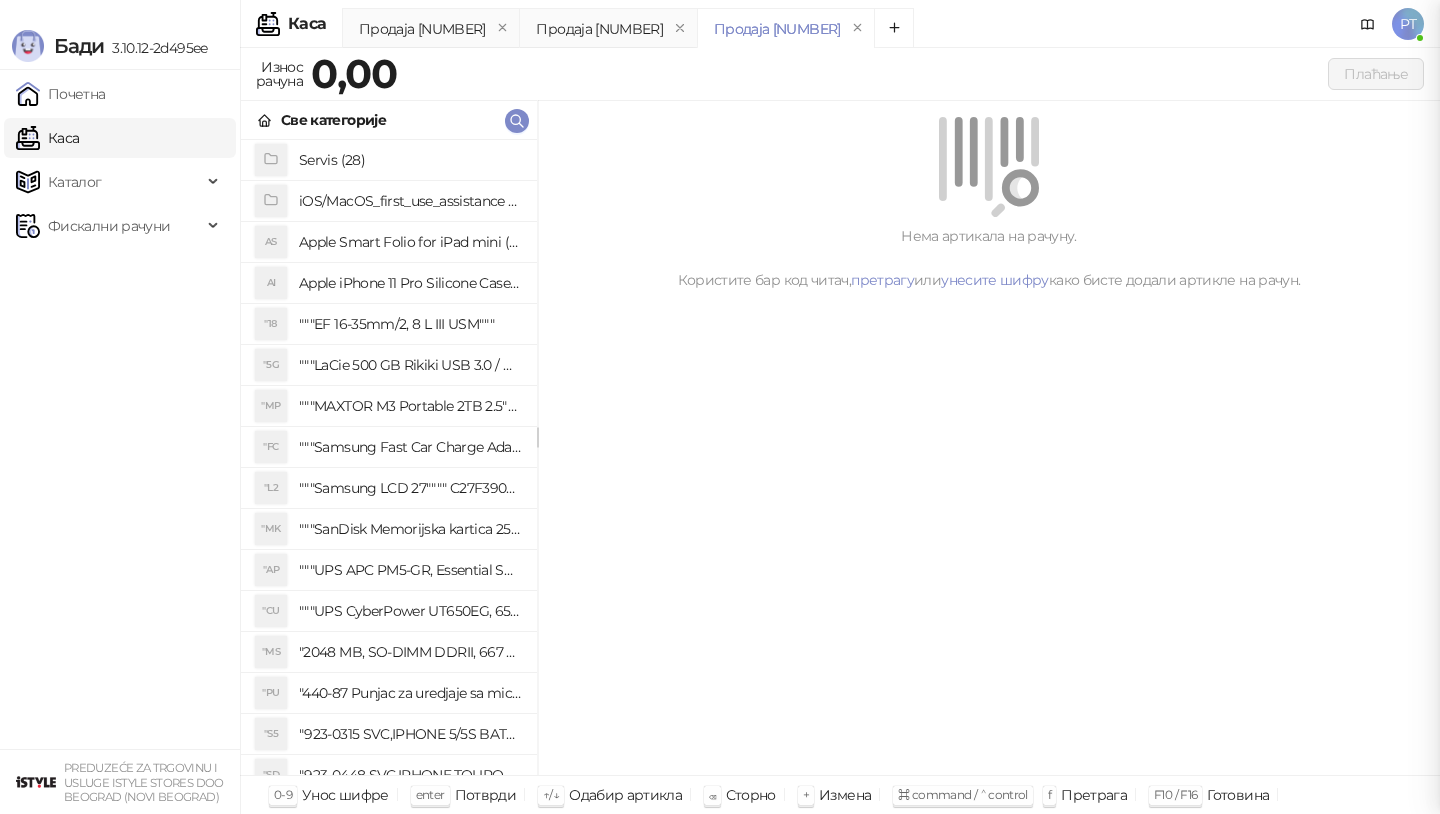 scroll, scrollTop: 0, scrollLeft: 0, axis: both 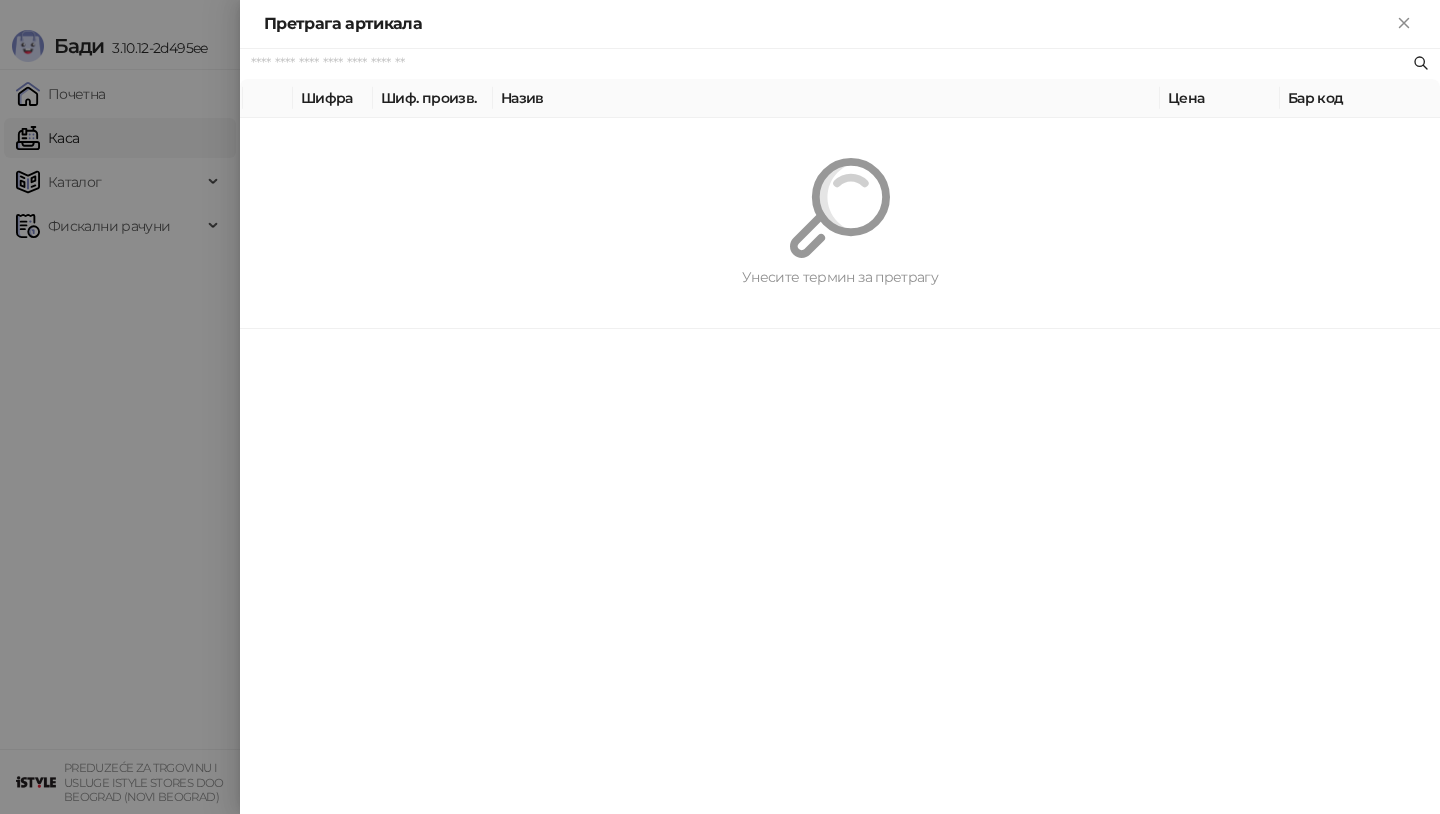 paste on "*********" 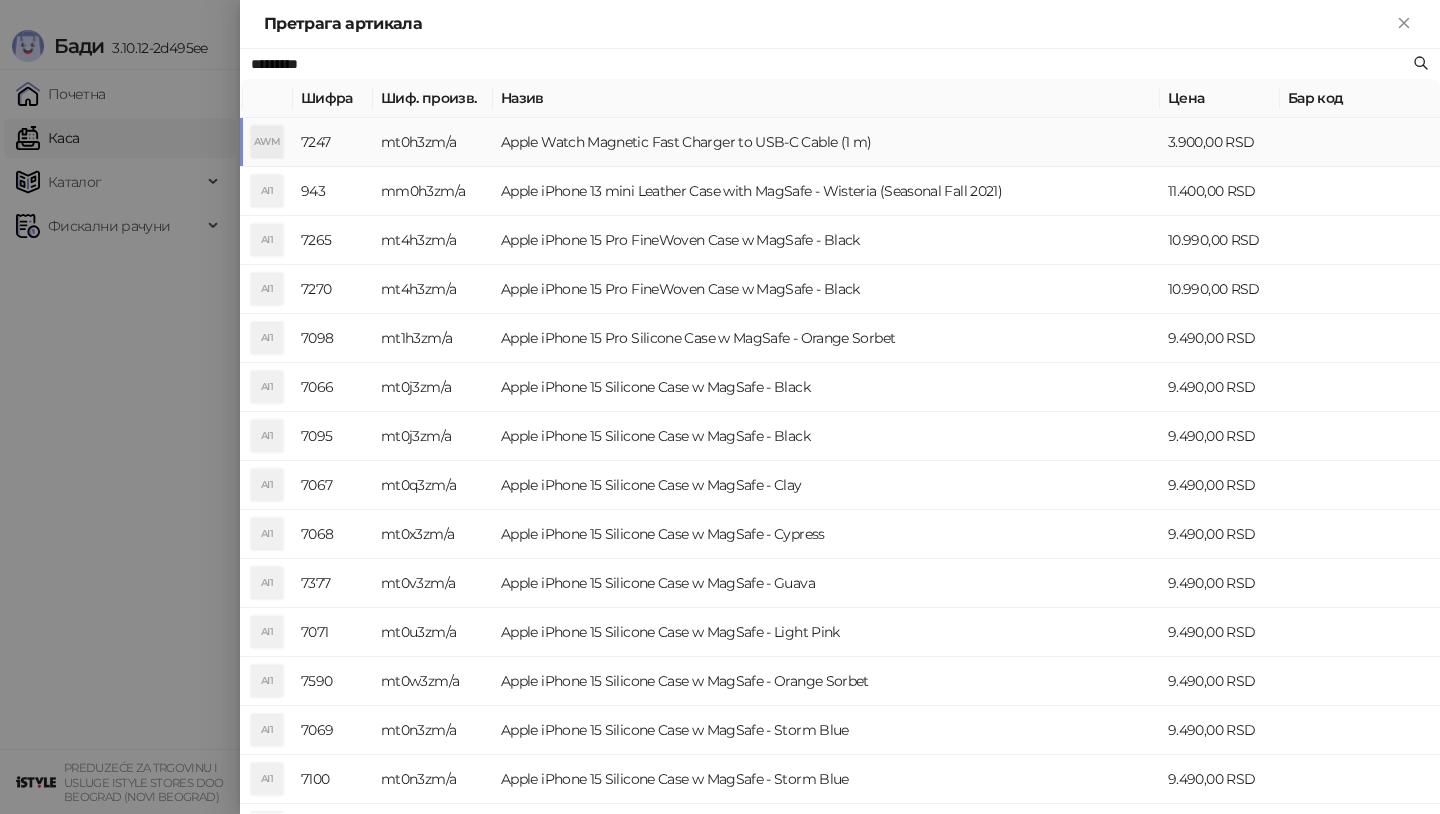click on "Apple Watch Magnetic Fast Charger to USB-C Cable (1 m)" at bounding box center (826, 142) 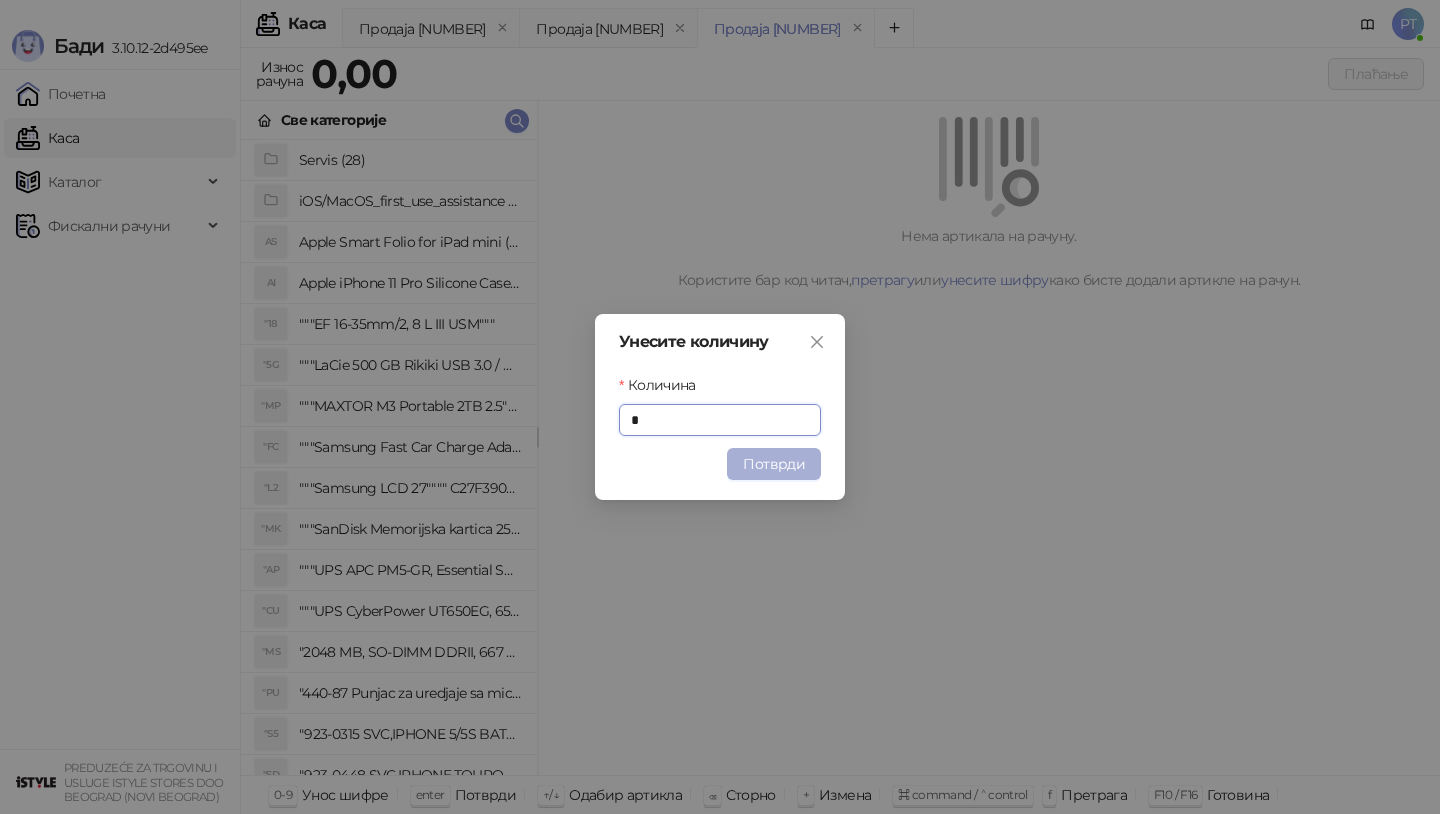 click on "Потврди" at bounding box center (774, 464) 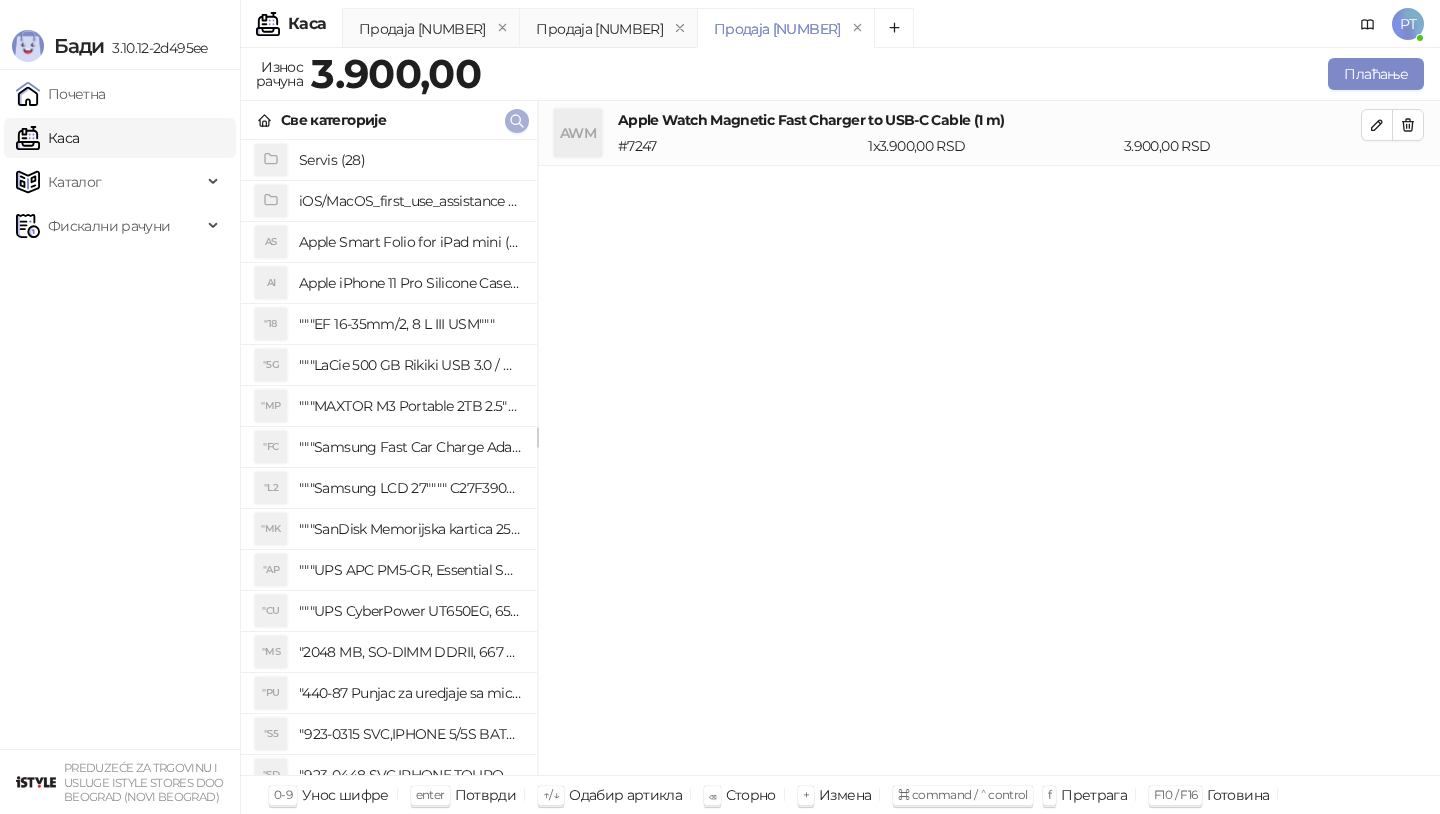 click at bounding box center [517, 121] 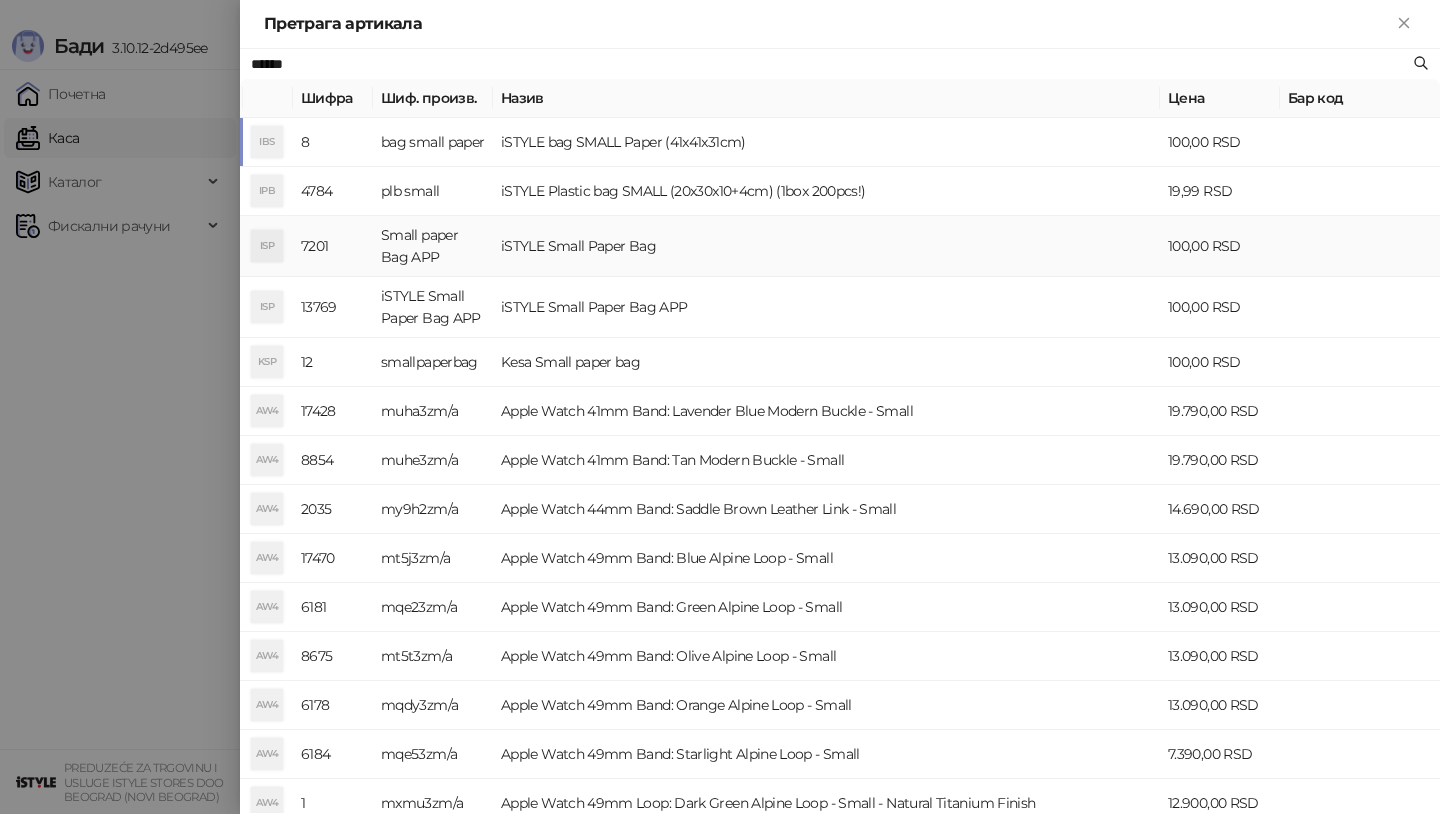 type on "*****" 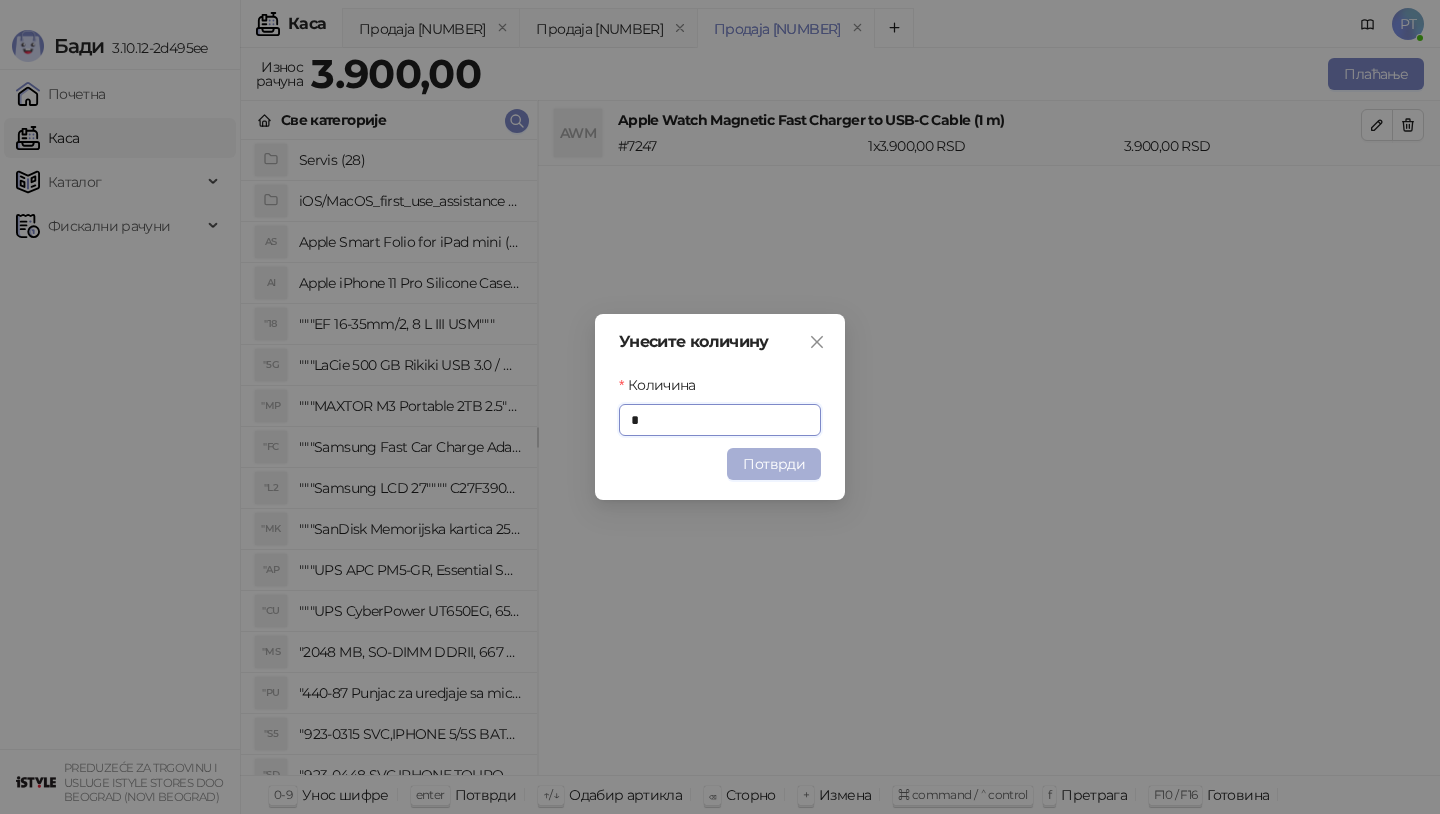 click on "Потврди" at bounding box center (774, 464) 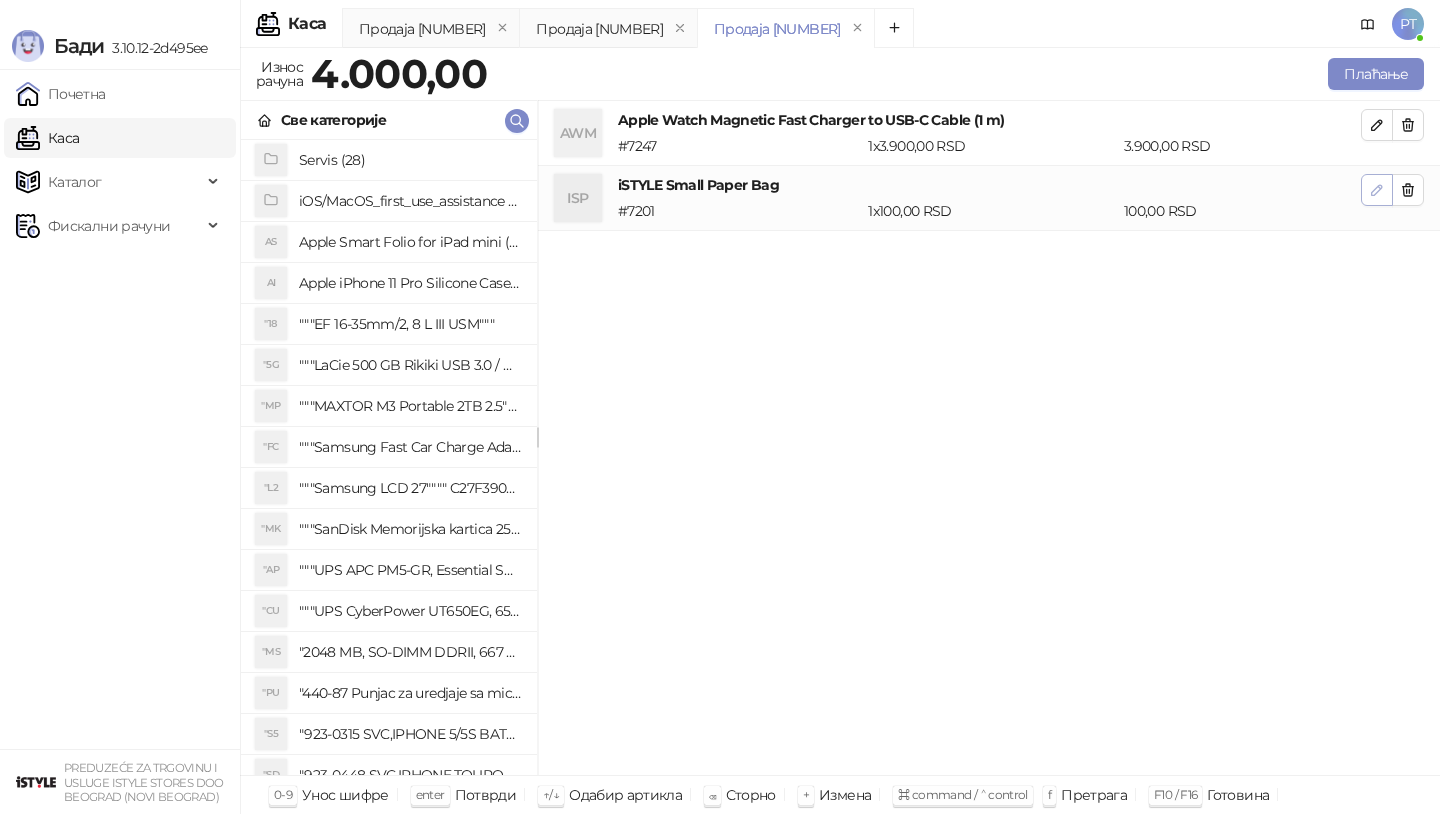 click 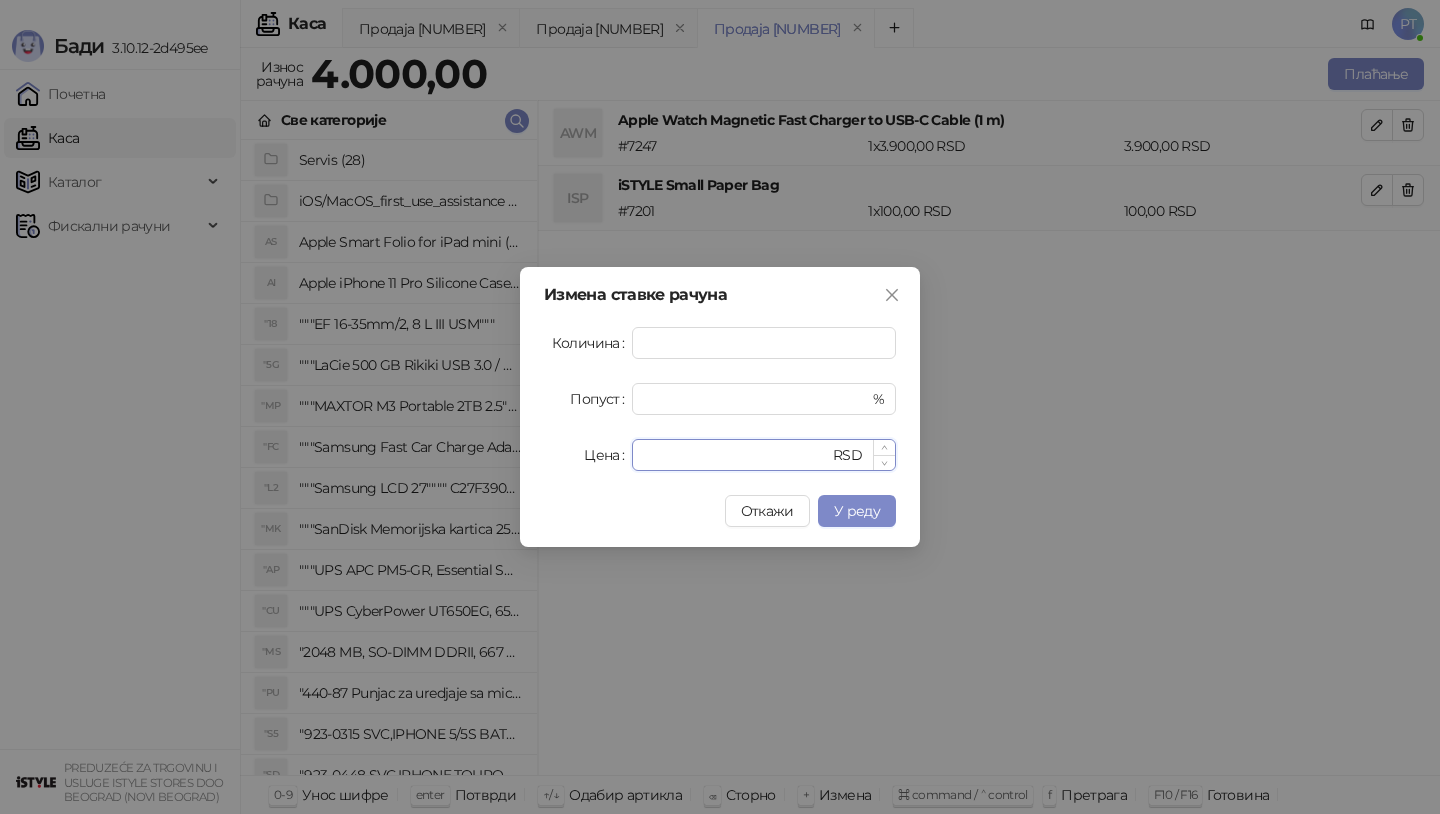 click on "***" at bounding box center [736, 455] 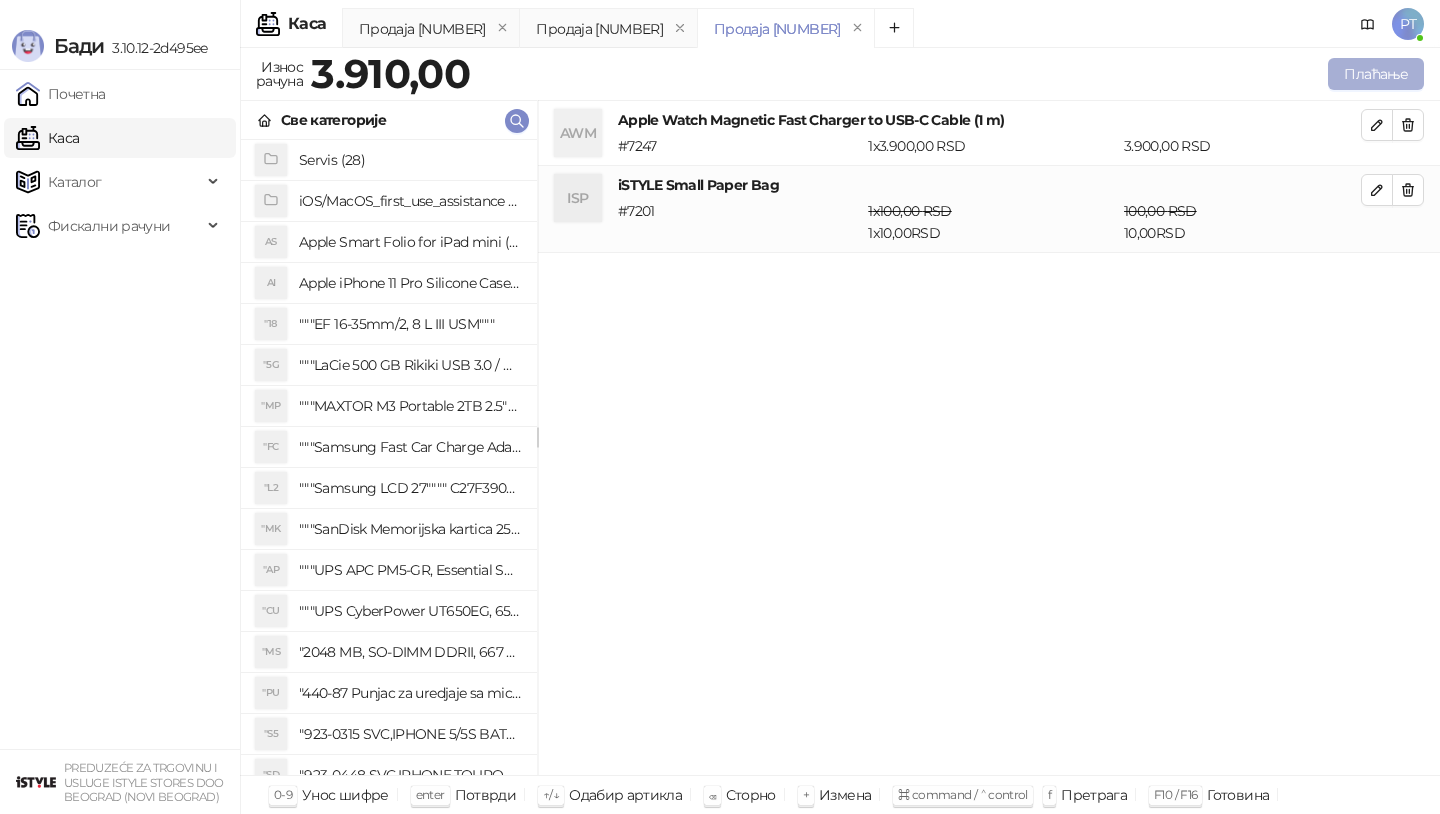 click on "Плаћање" at bounding box center [1376, 74] 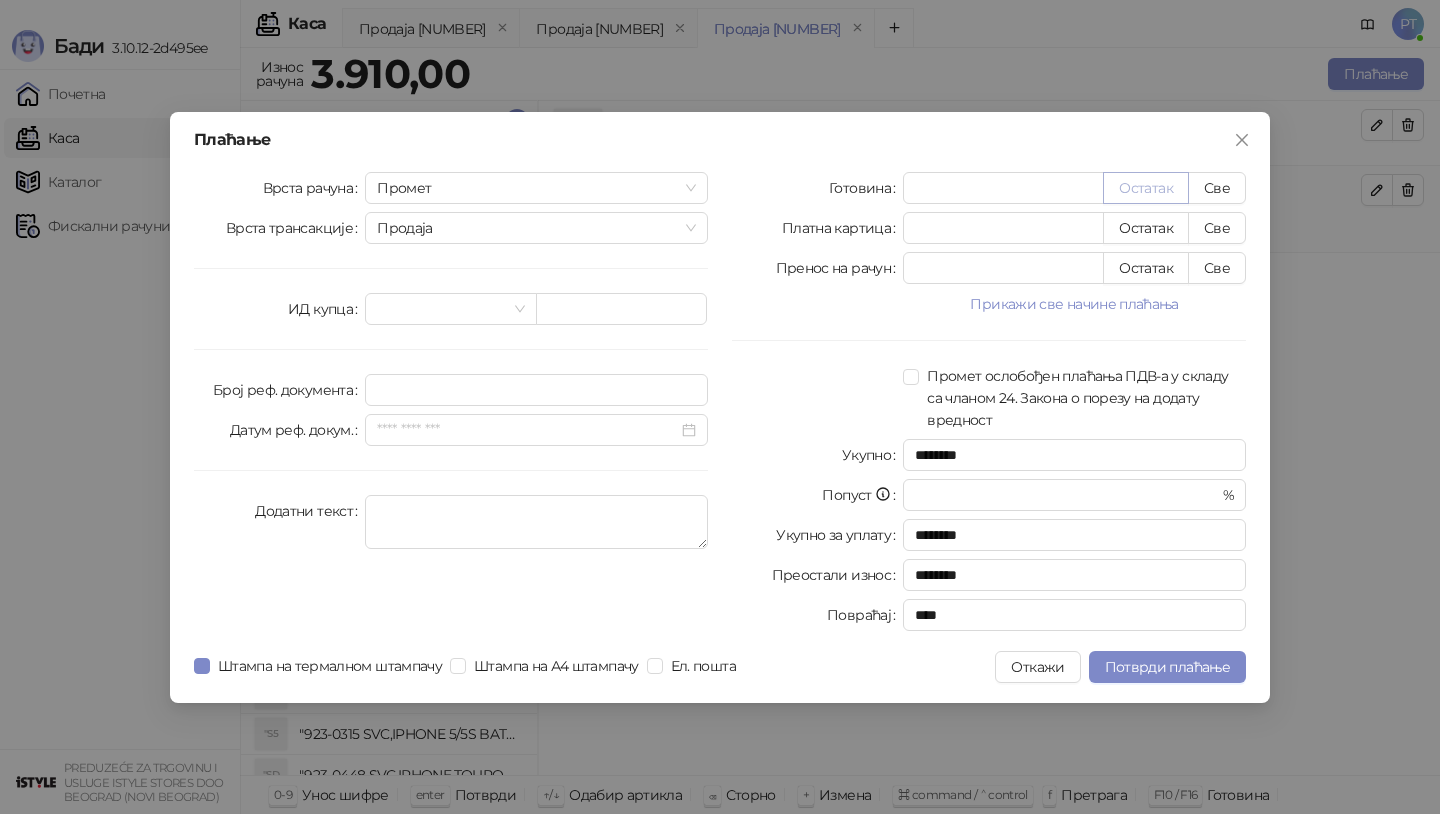 click on "Остатак" at bounding box center [1146, 188] 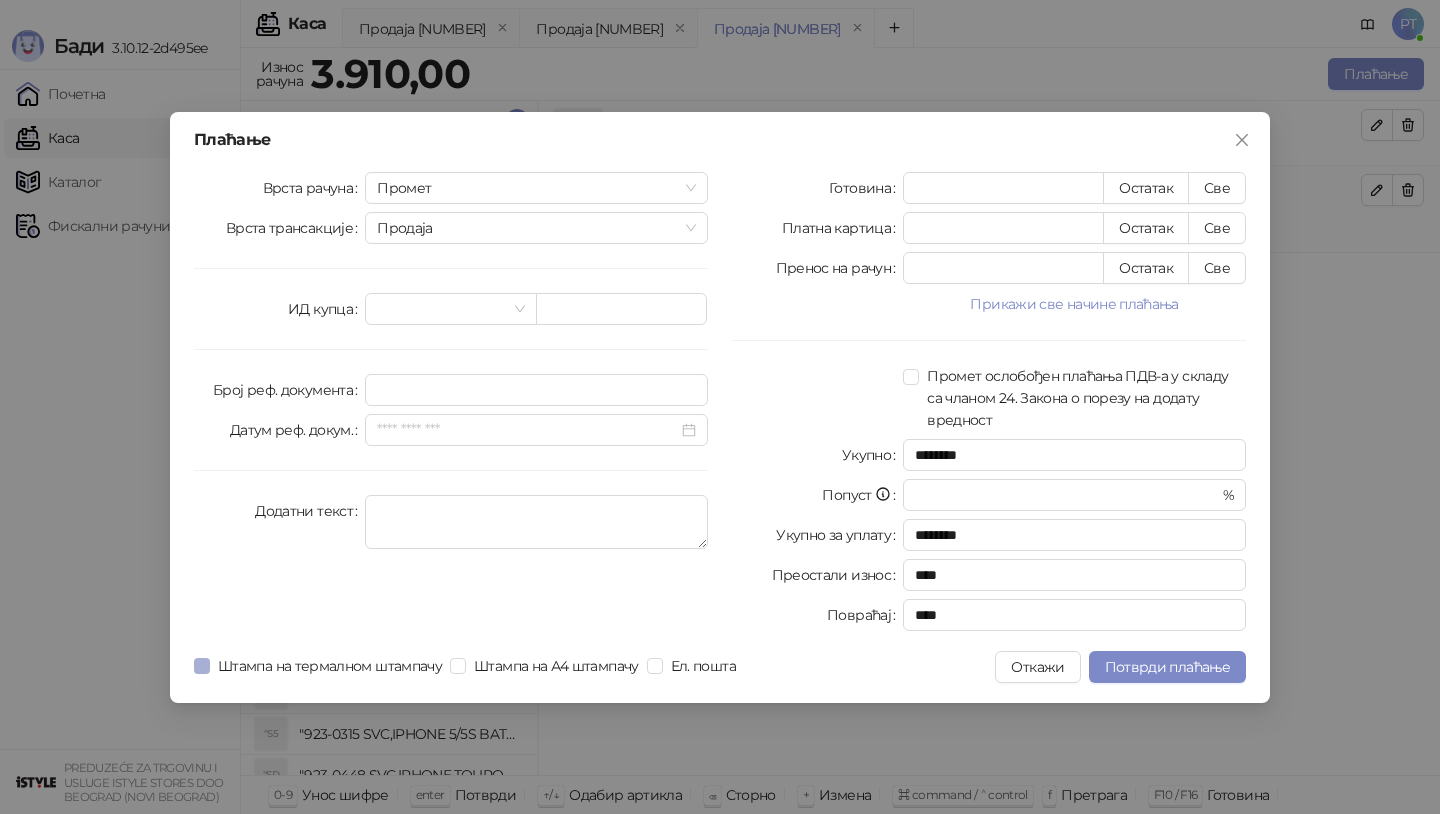 click on "Штампа на термалном штампачу" at bounding box center [330, 666] 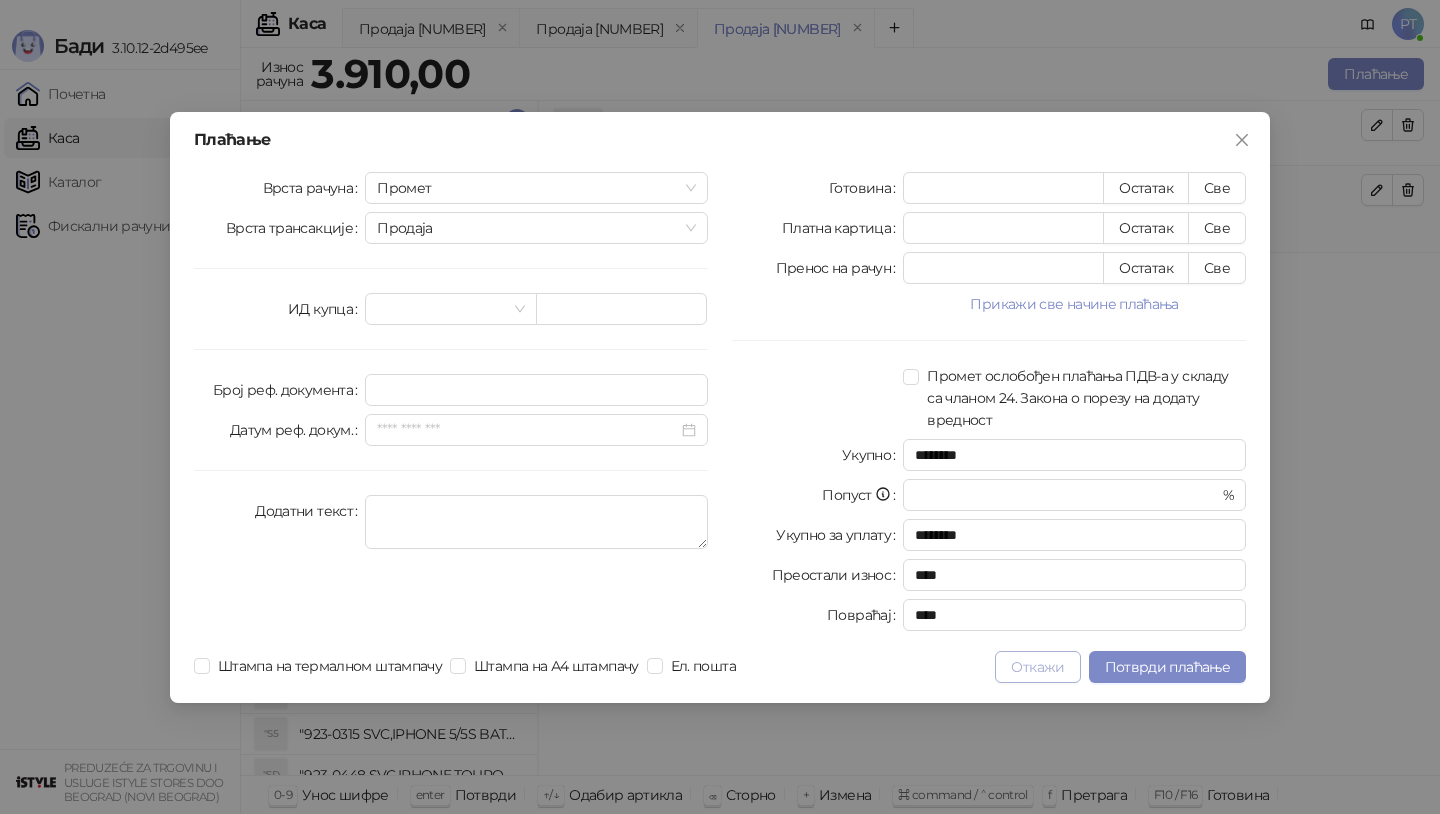click on "Откажи" at bounding box center [1037, 667] 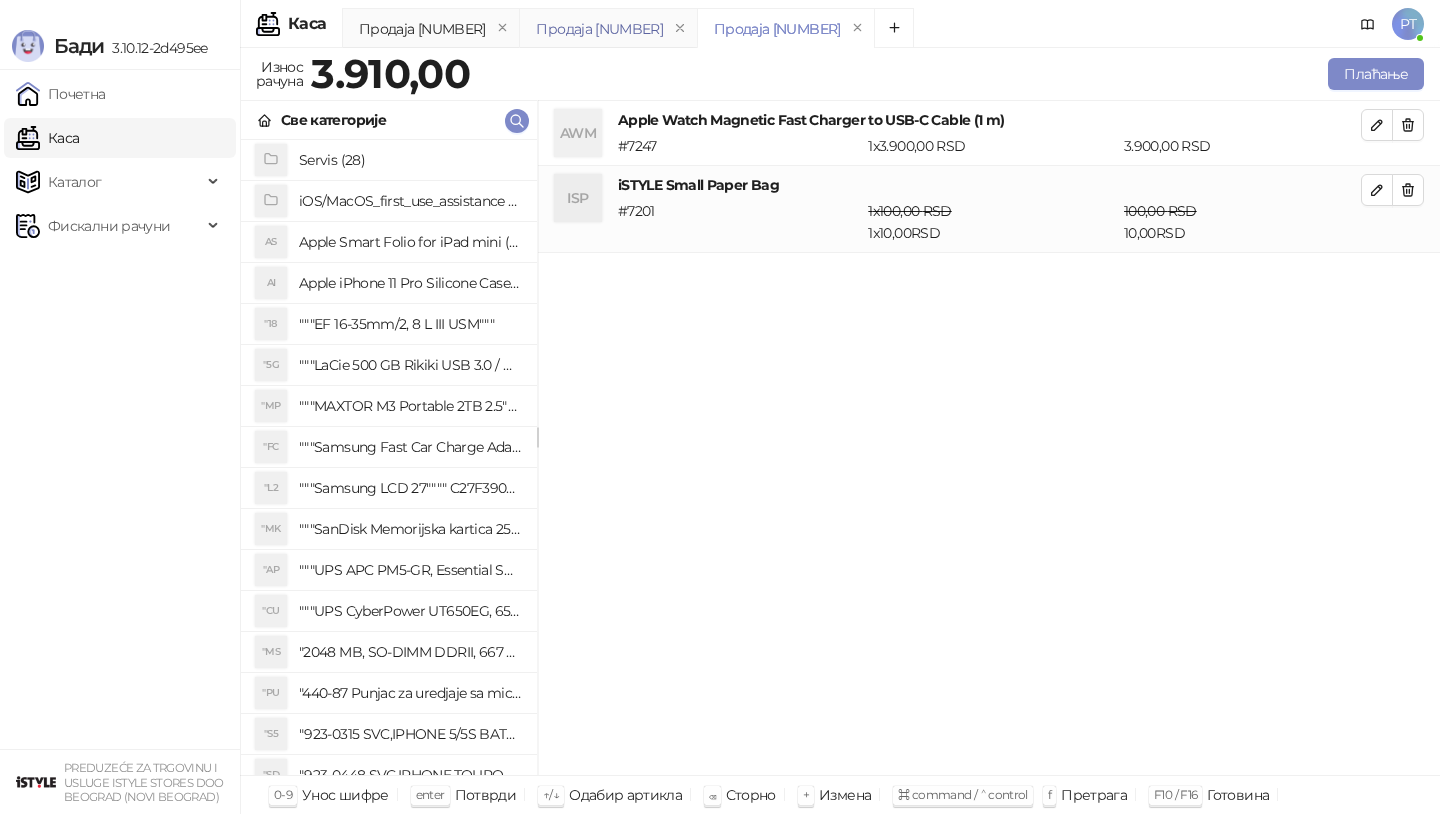 click on "Продаја [NUMBER]" at bounding box center (599, 29) 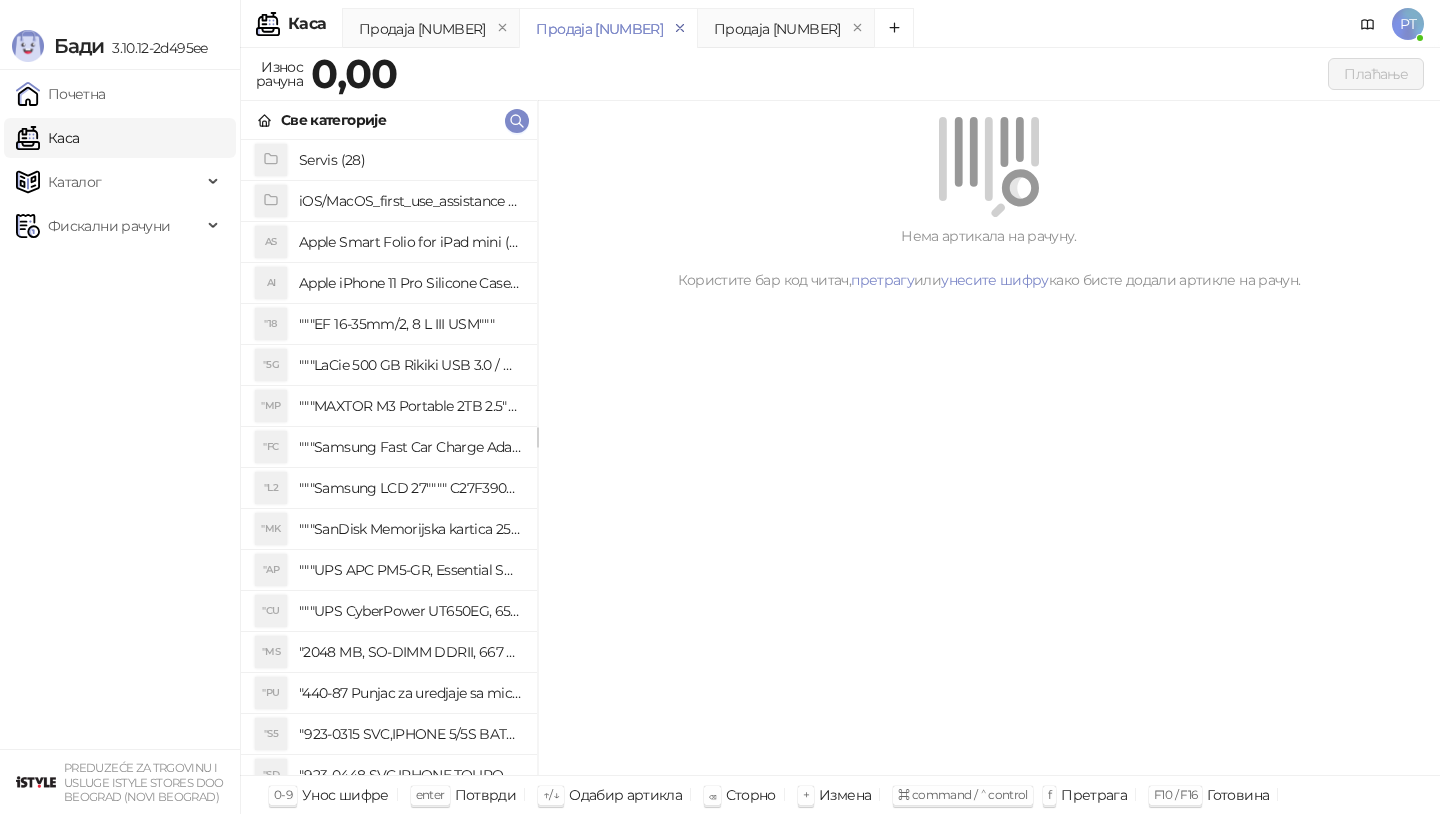 click 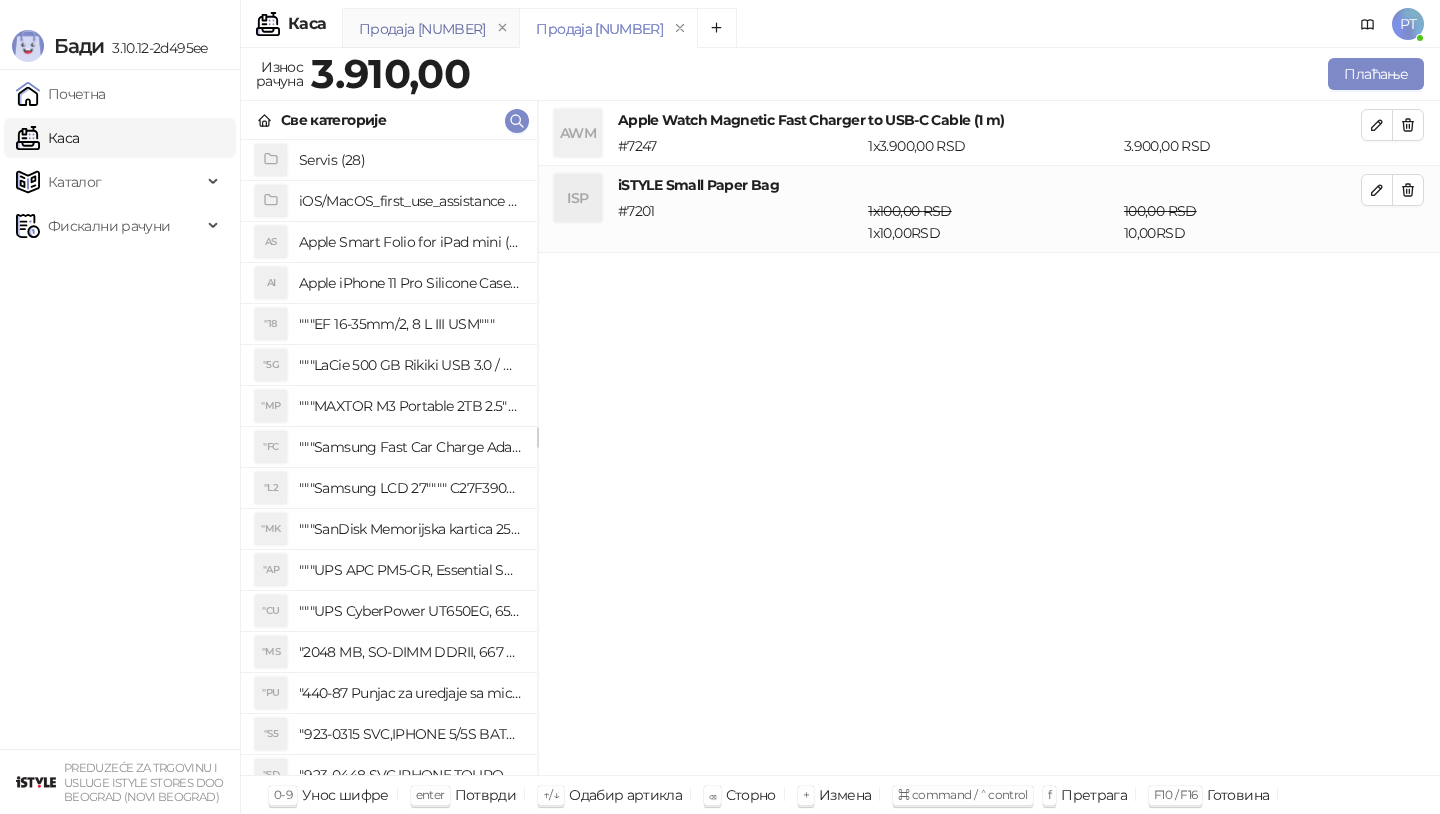 click on "Продаја [NUMBER]" at bounding box center [422, 29] 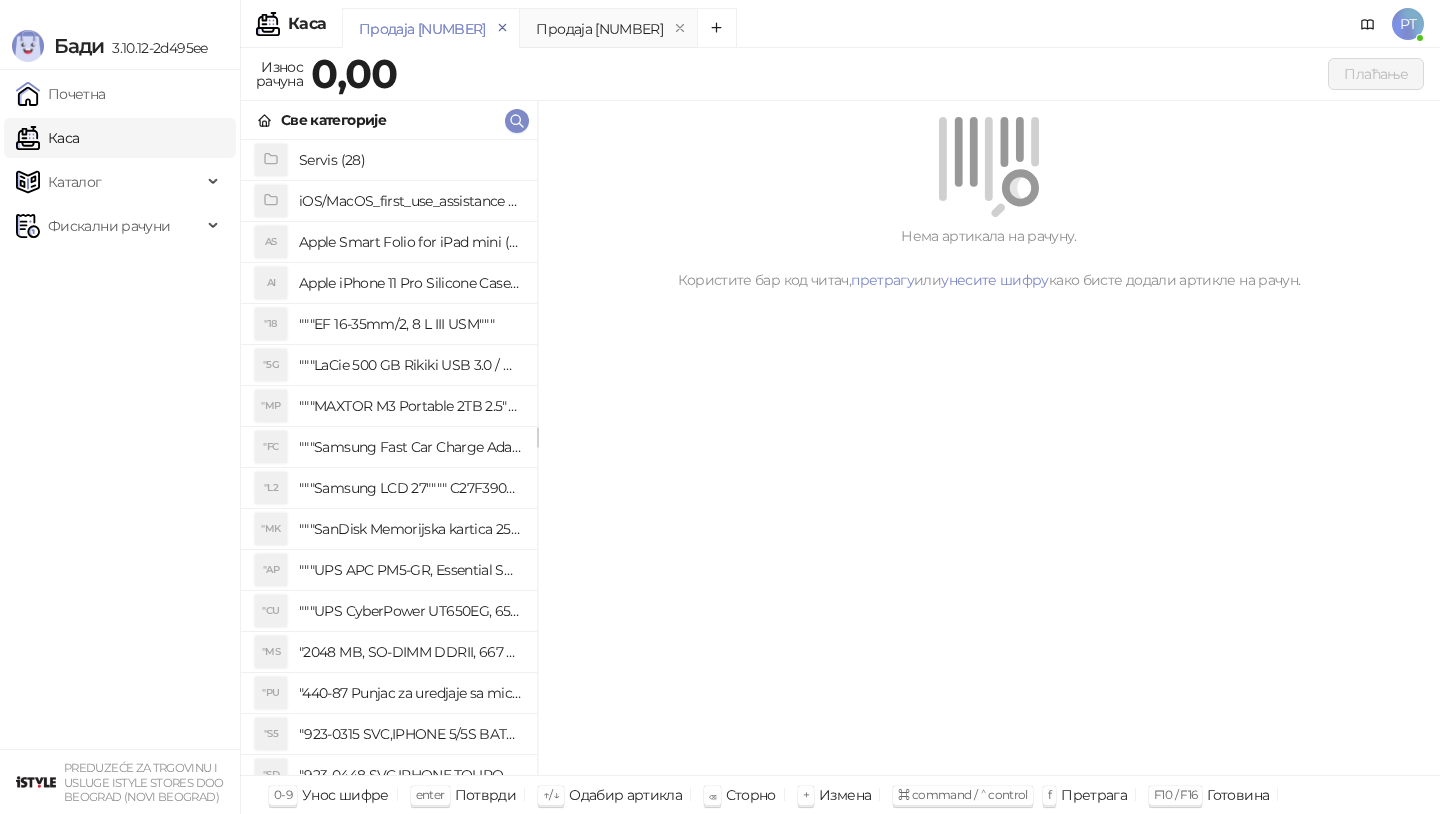 click 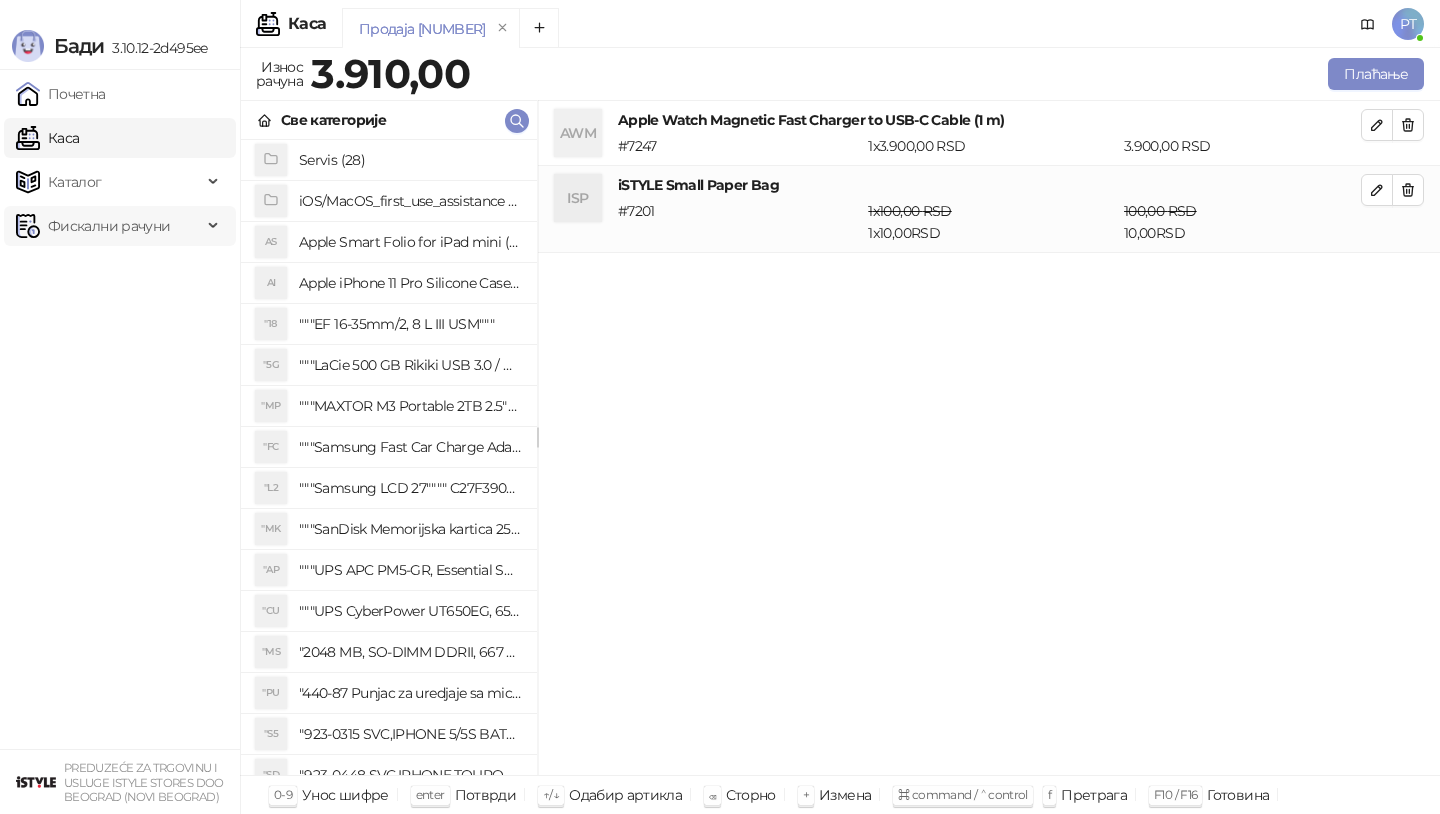 click on "Фискални рачуни" at bounding box center [109, 226] 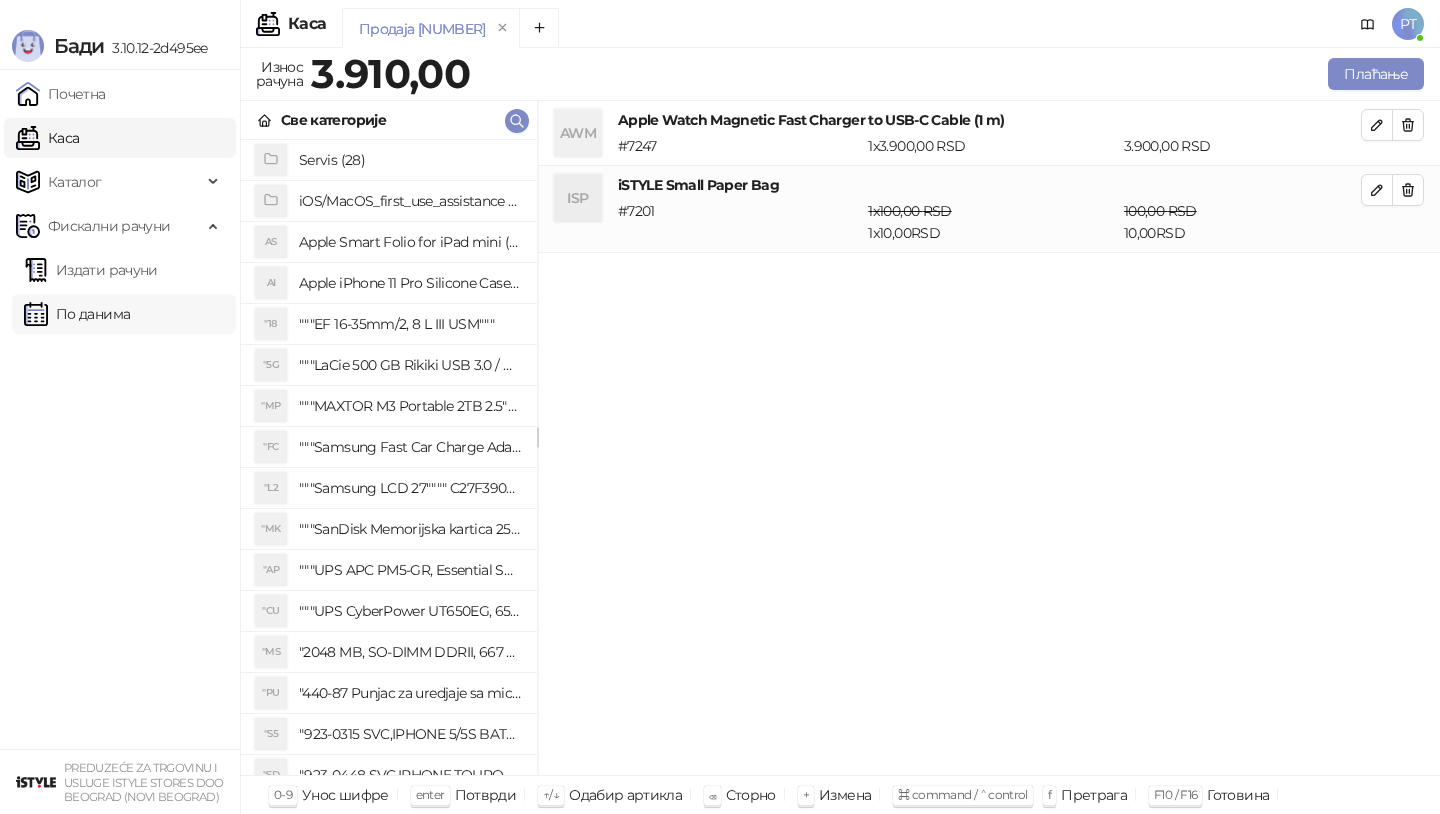 click on "По данима" at bounding box center [77, 314] 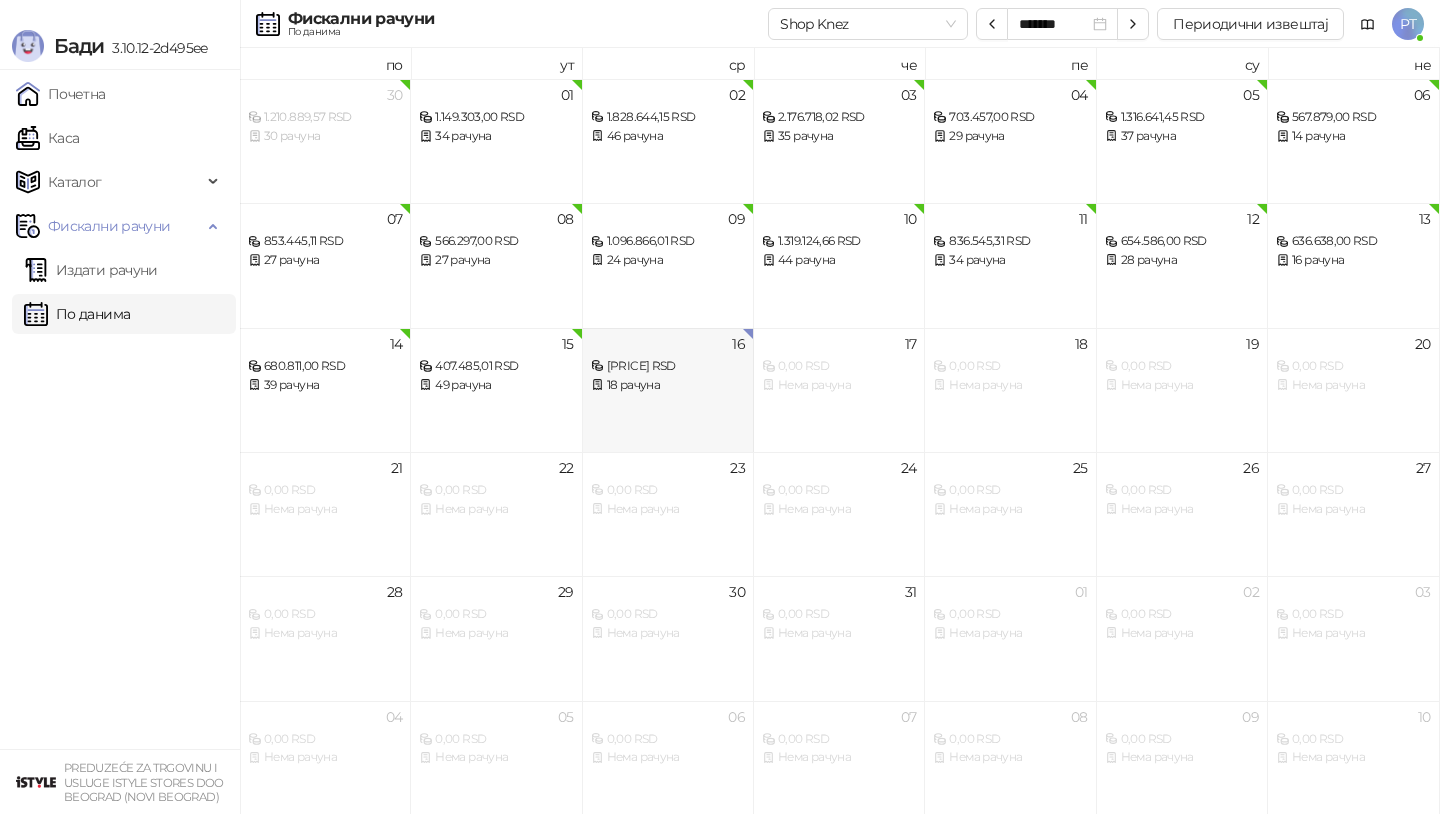 click on "[PRICE] RSD" at bounding box center [668, 366] 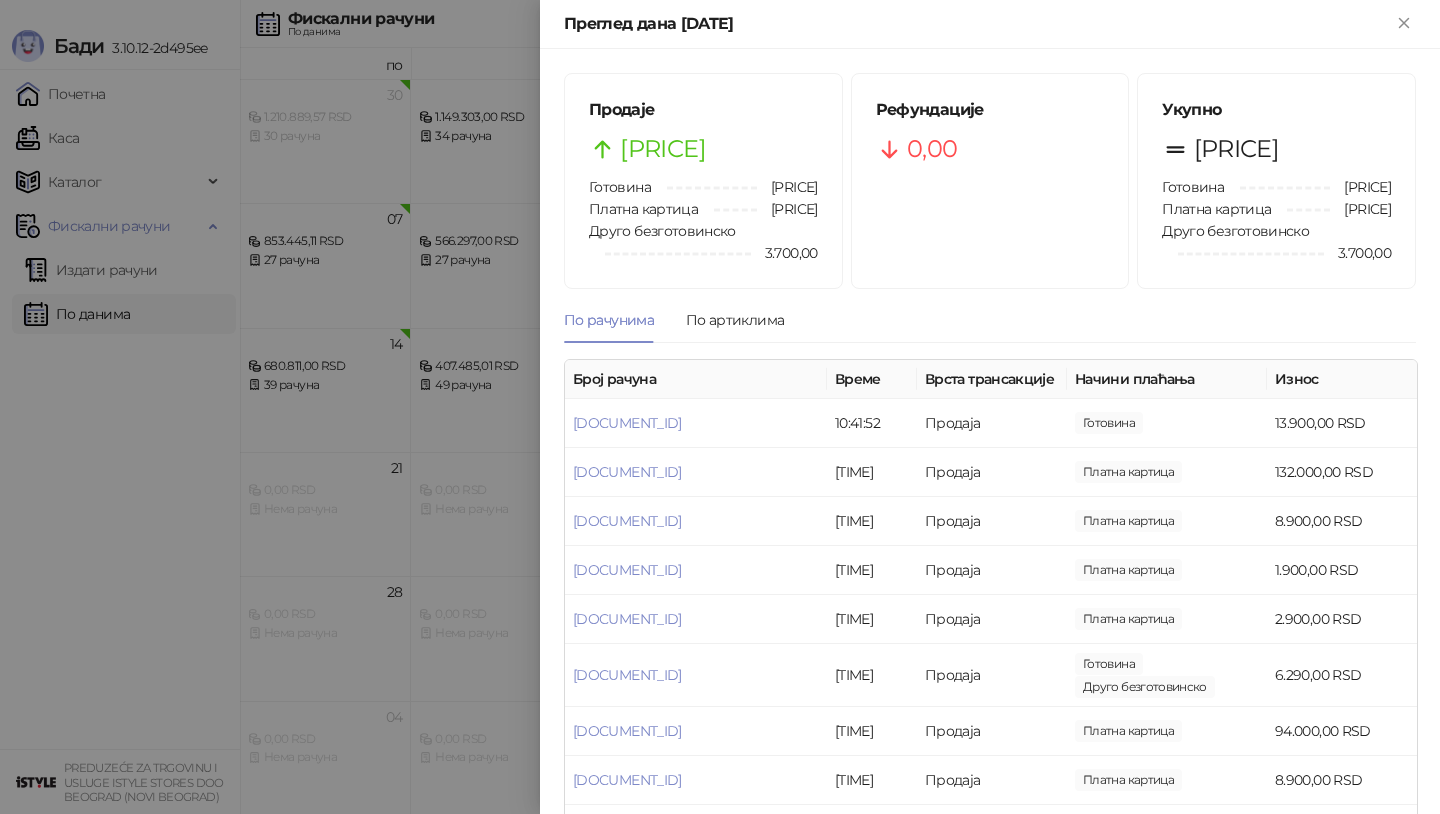click at bounding box center (720, 407) 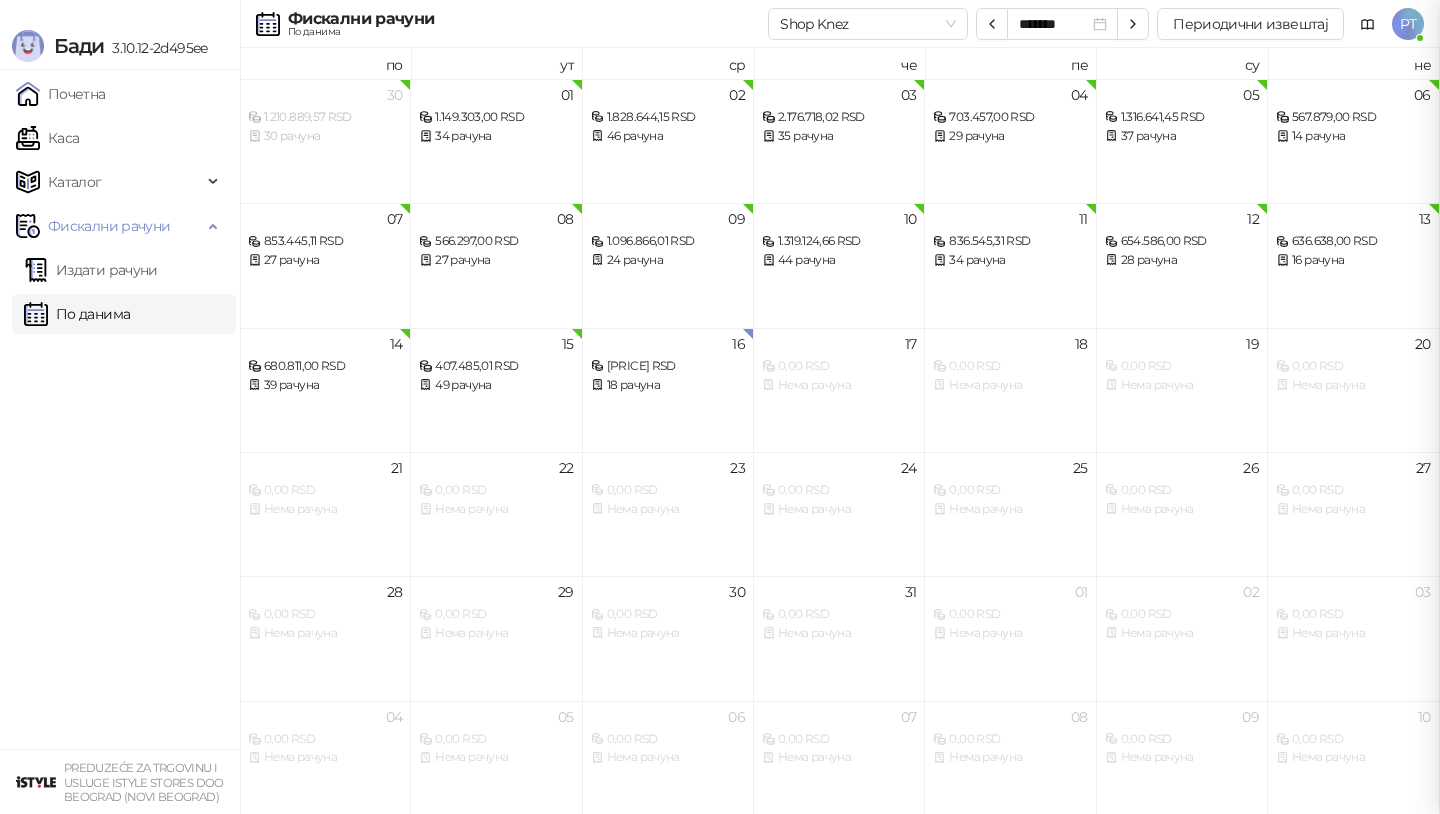 click on "Почетна" at bounding box center (61, 94) 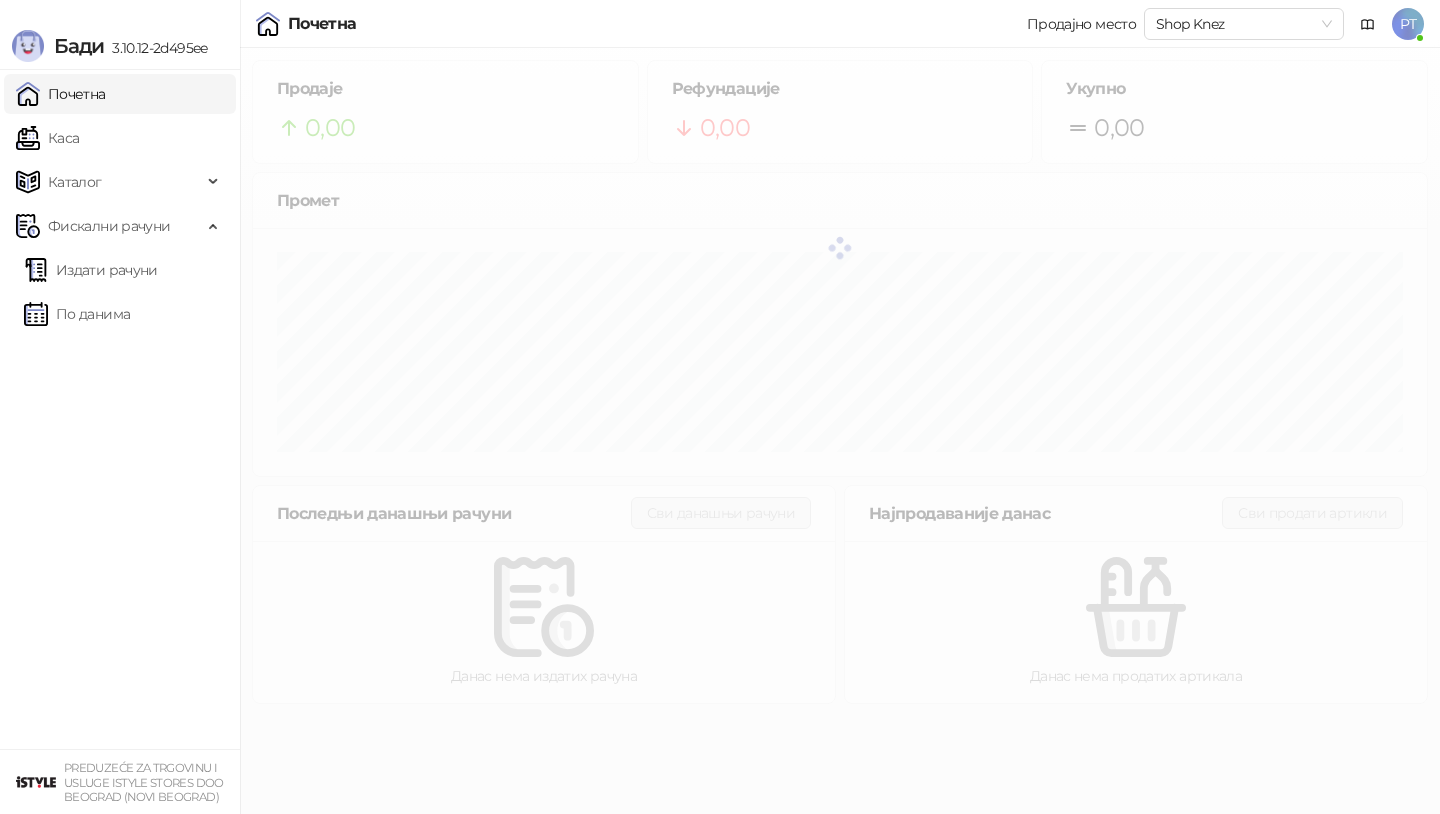 click on "Каса" at bounding box center (47, 138) 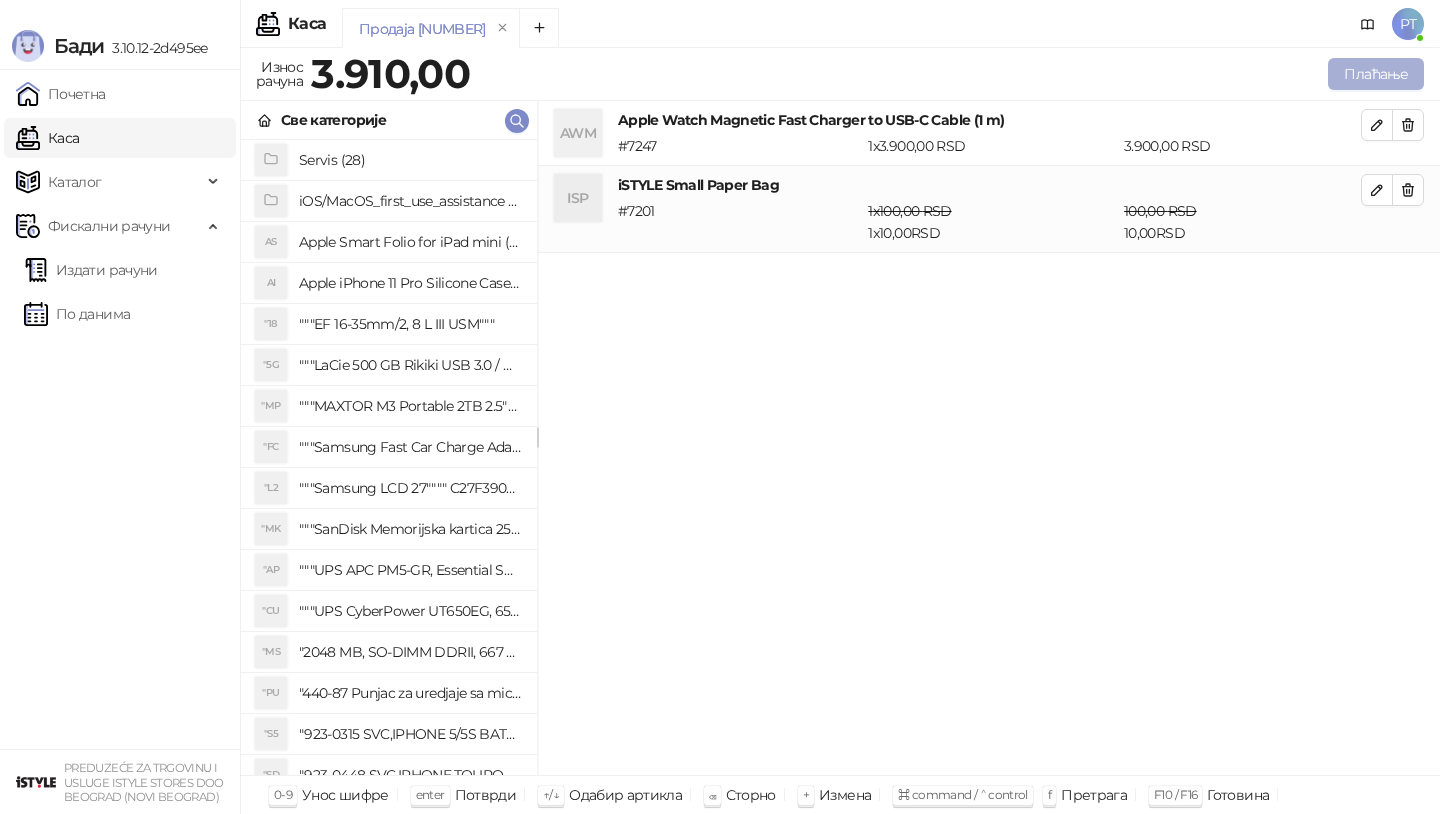 click on "Плаћање" at bounding box center (1376, 74) 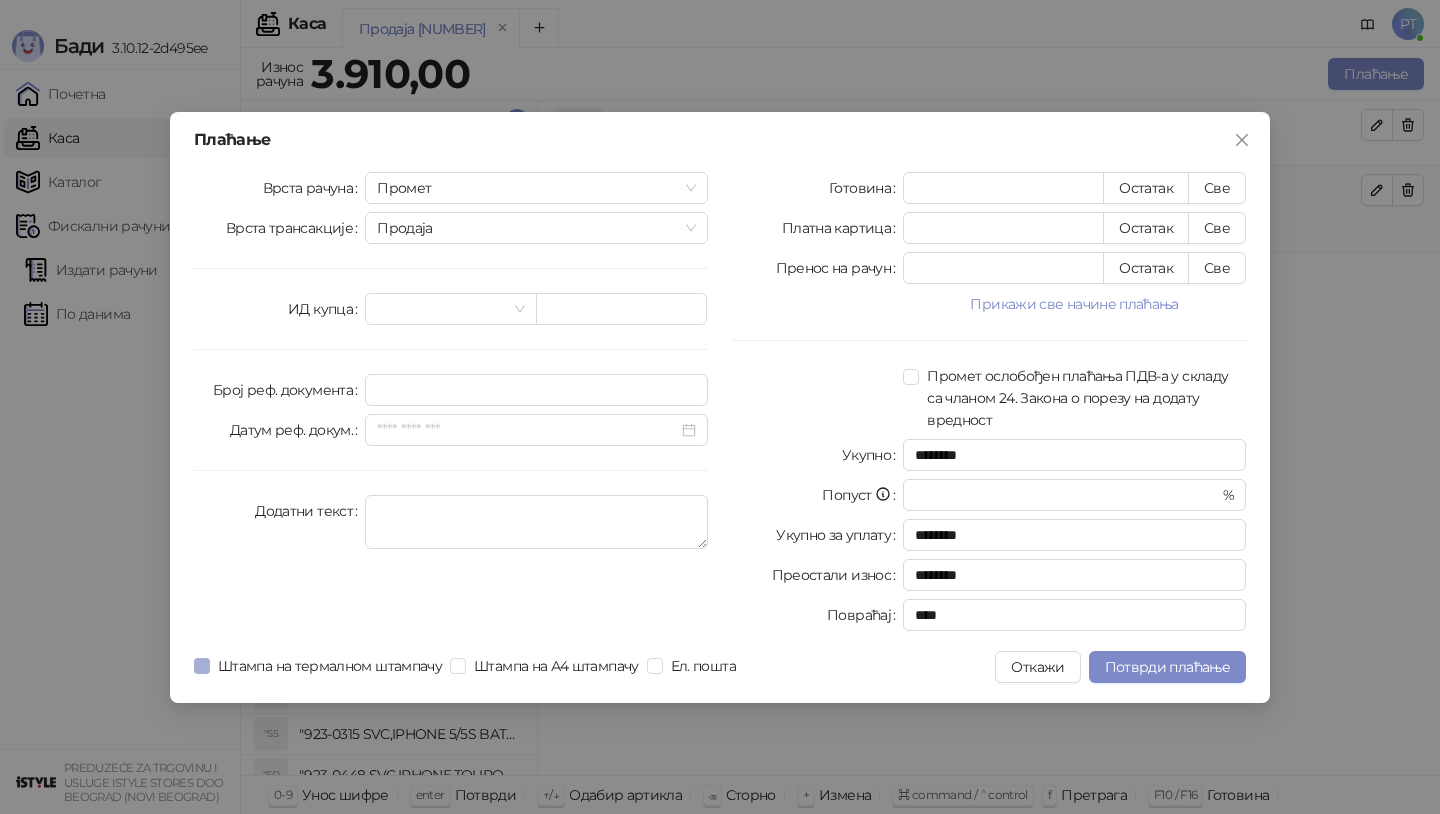 click on "Штампа на термалном штампачу" at bounding box center [330, 666] 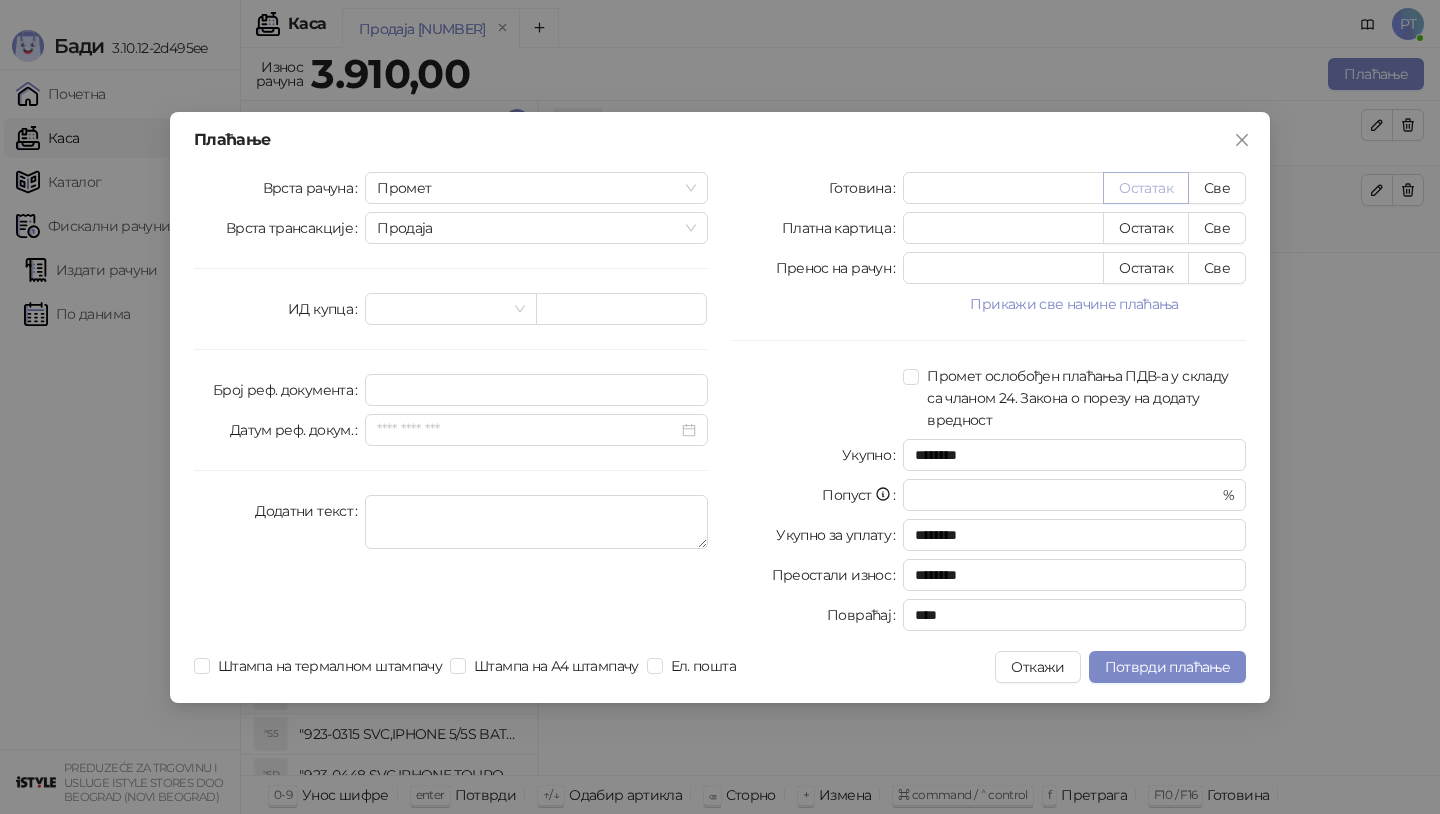 click on "Остатак" at bounding box center [1146, 188] 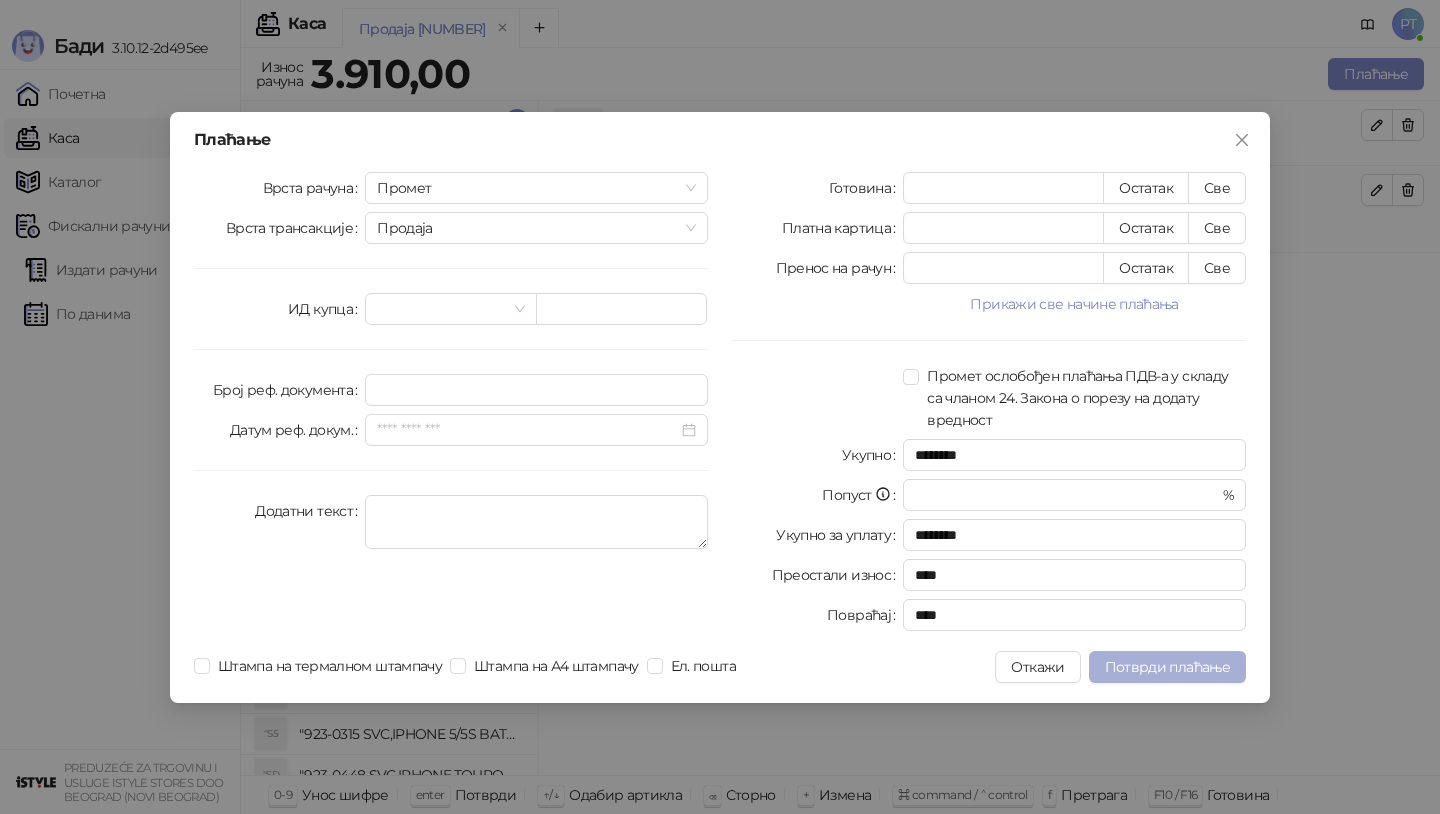 click on "Потврди плаћање" at bounding box center [1167, 667] 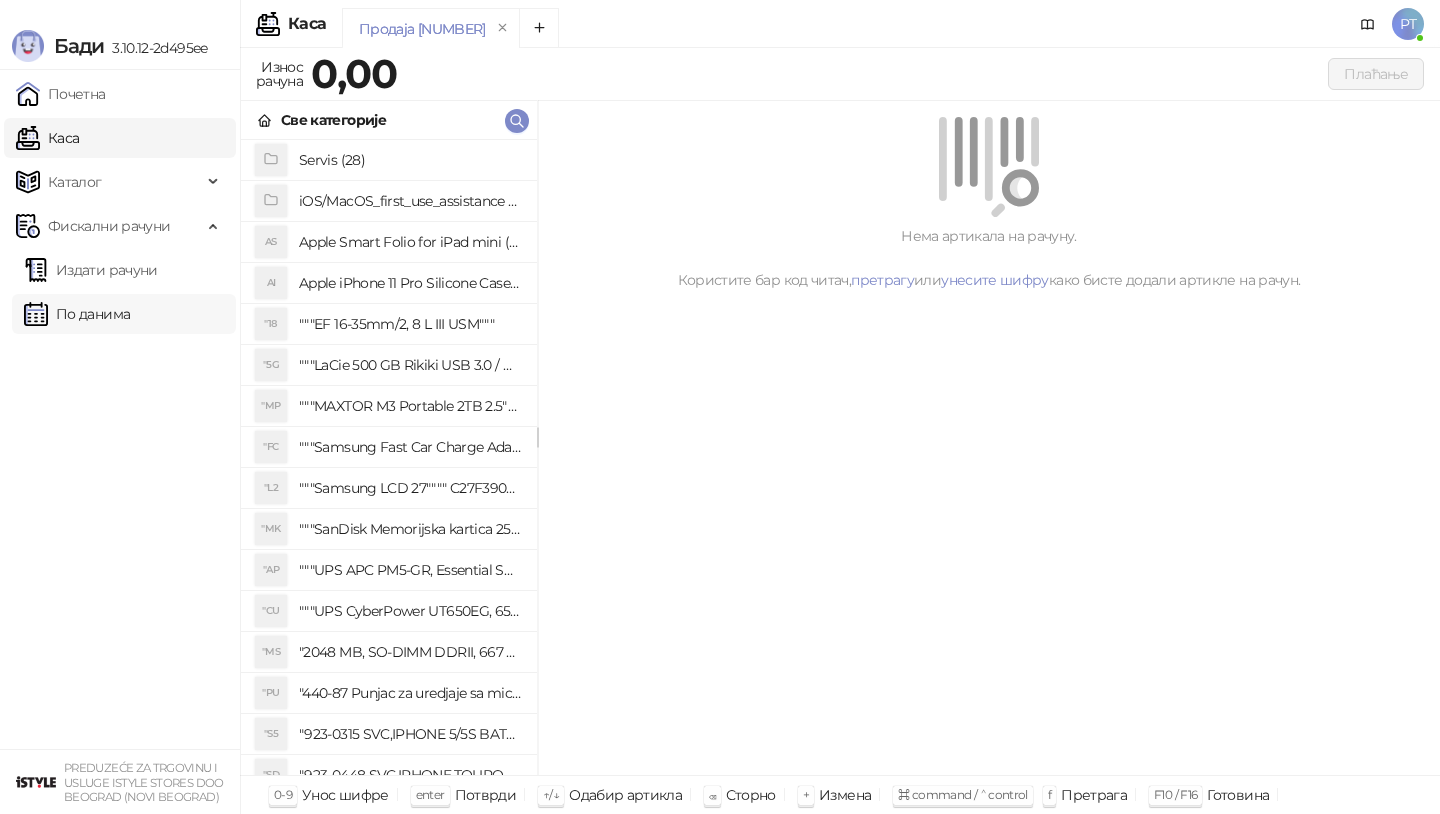click on "По данима" at bounding box center [77, 314] 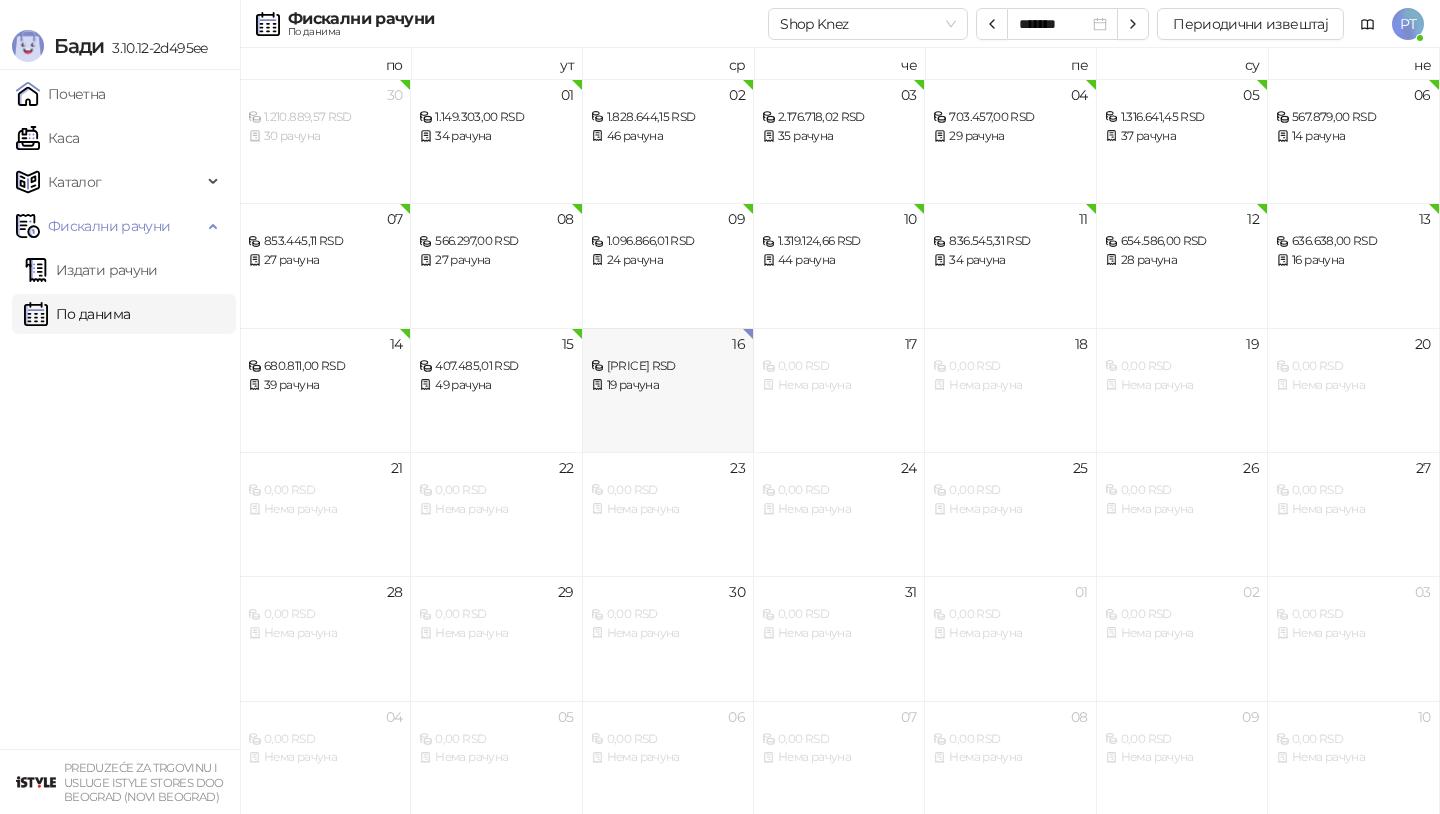click on "[PRICE] RSD" at bounding box center (668, 366) 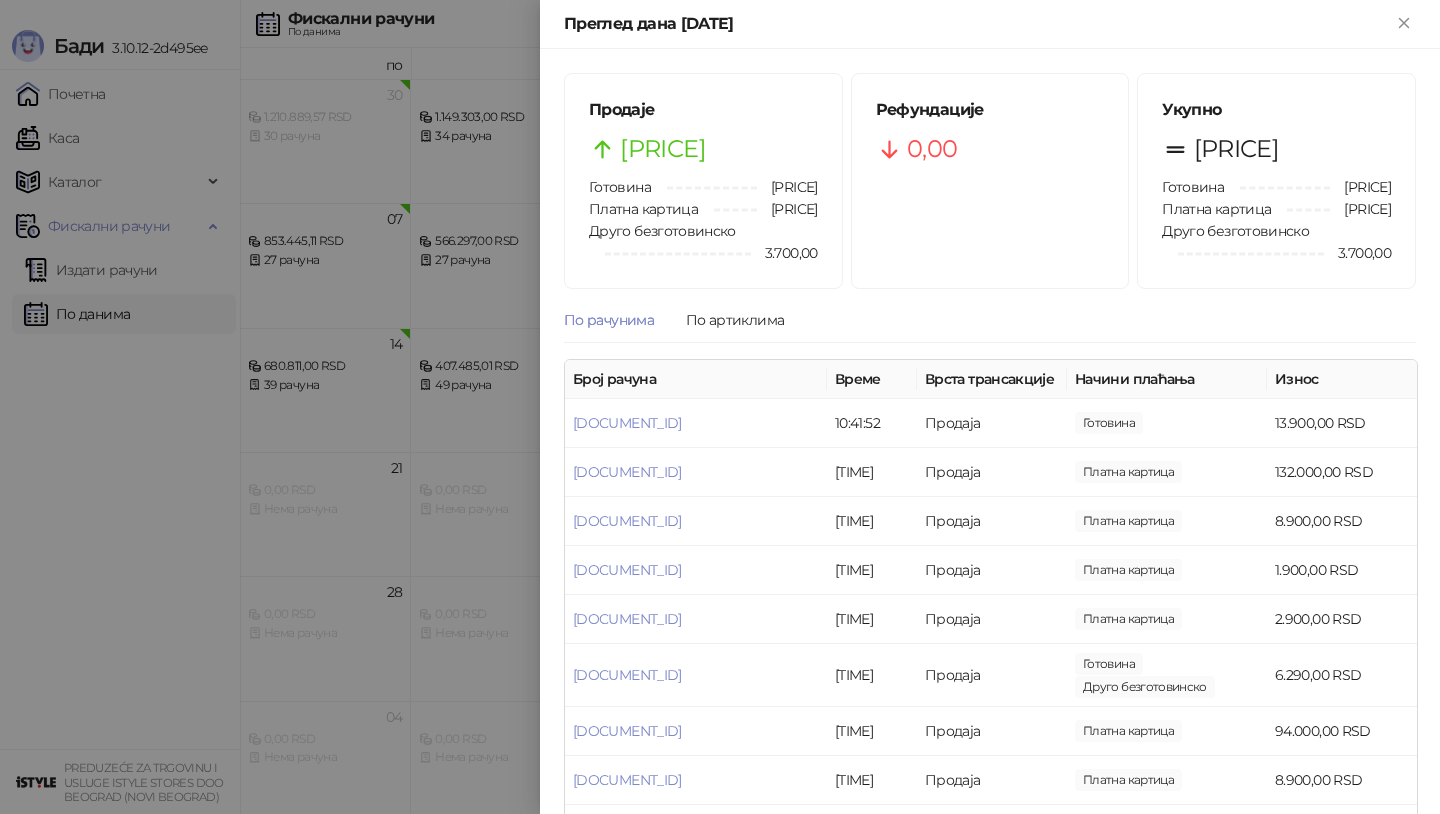 click at bounding box center [720, 407] 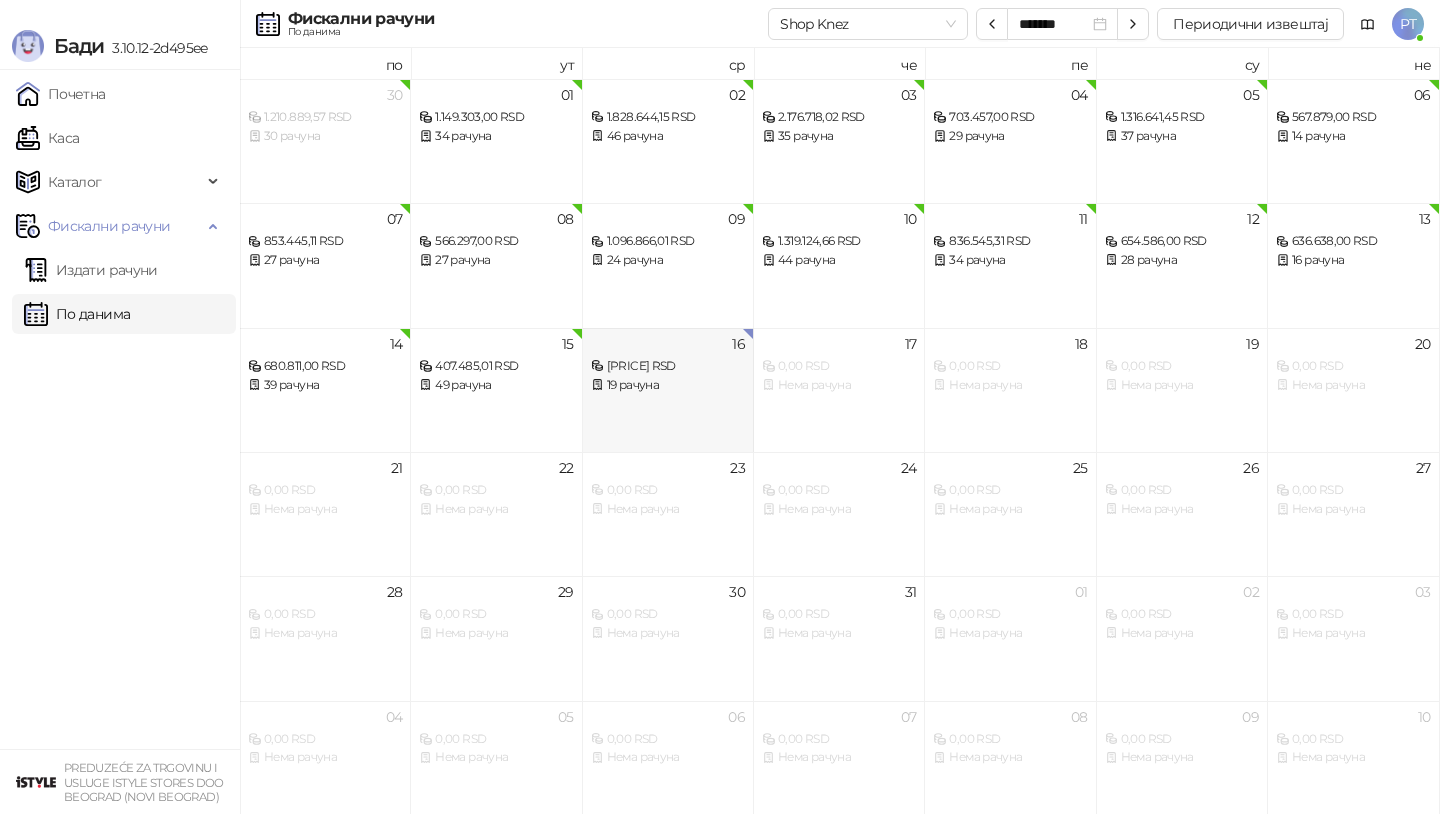click on "[PRICE] RSD" at bounding box center (668, 366) 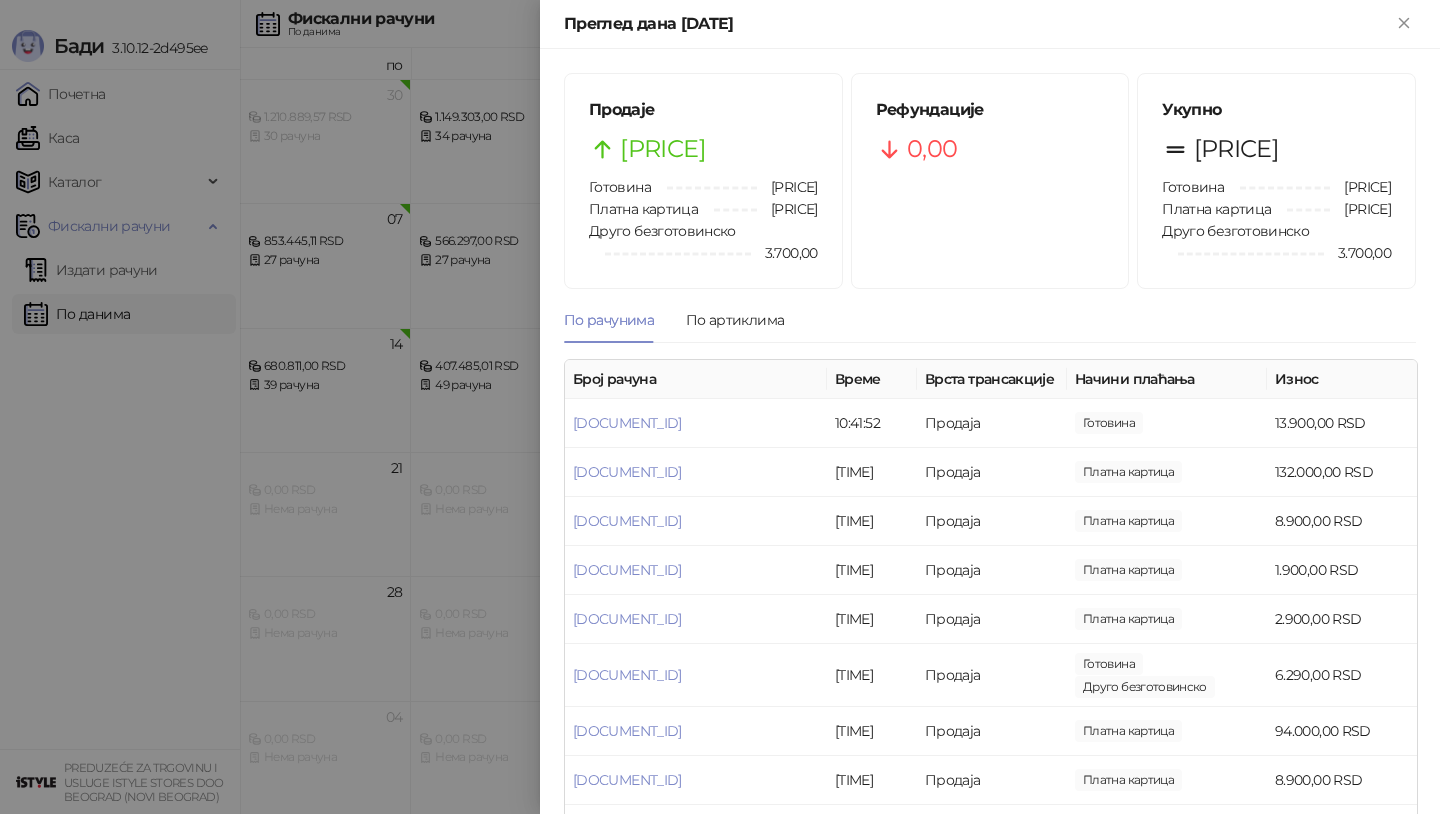 click at bounding box center (720, 407) 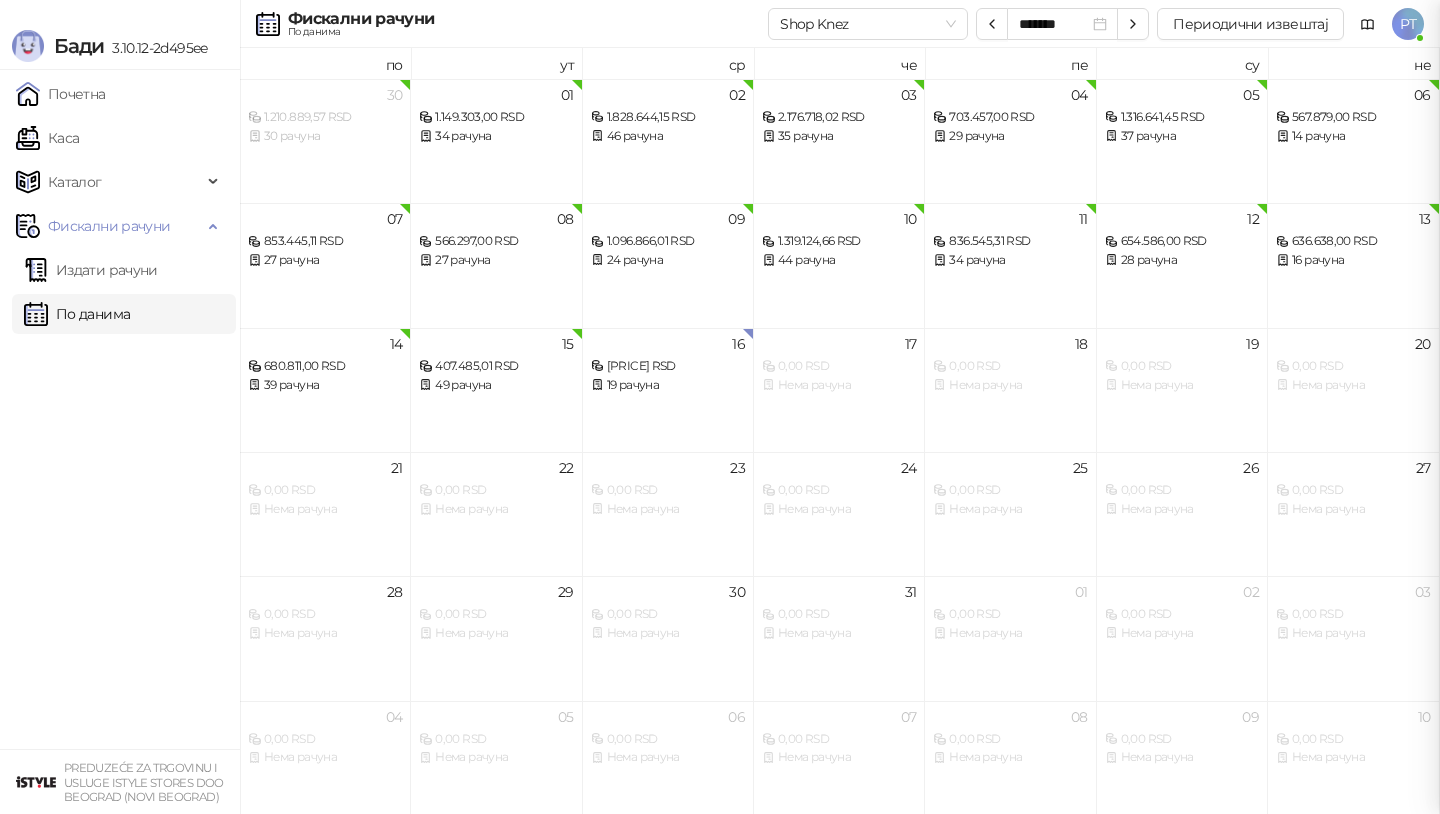 click at bounding box center [720, 407] 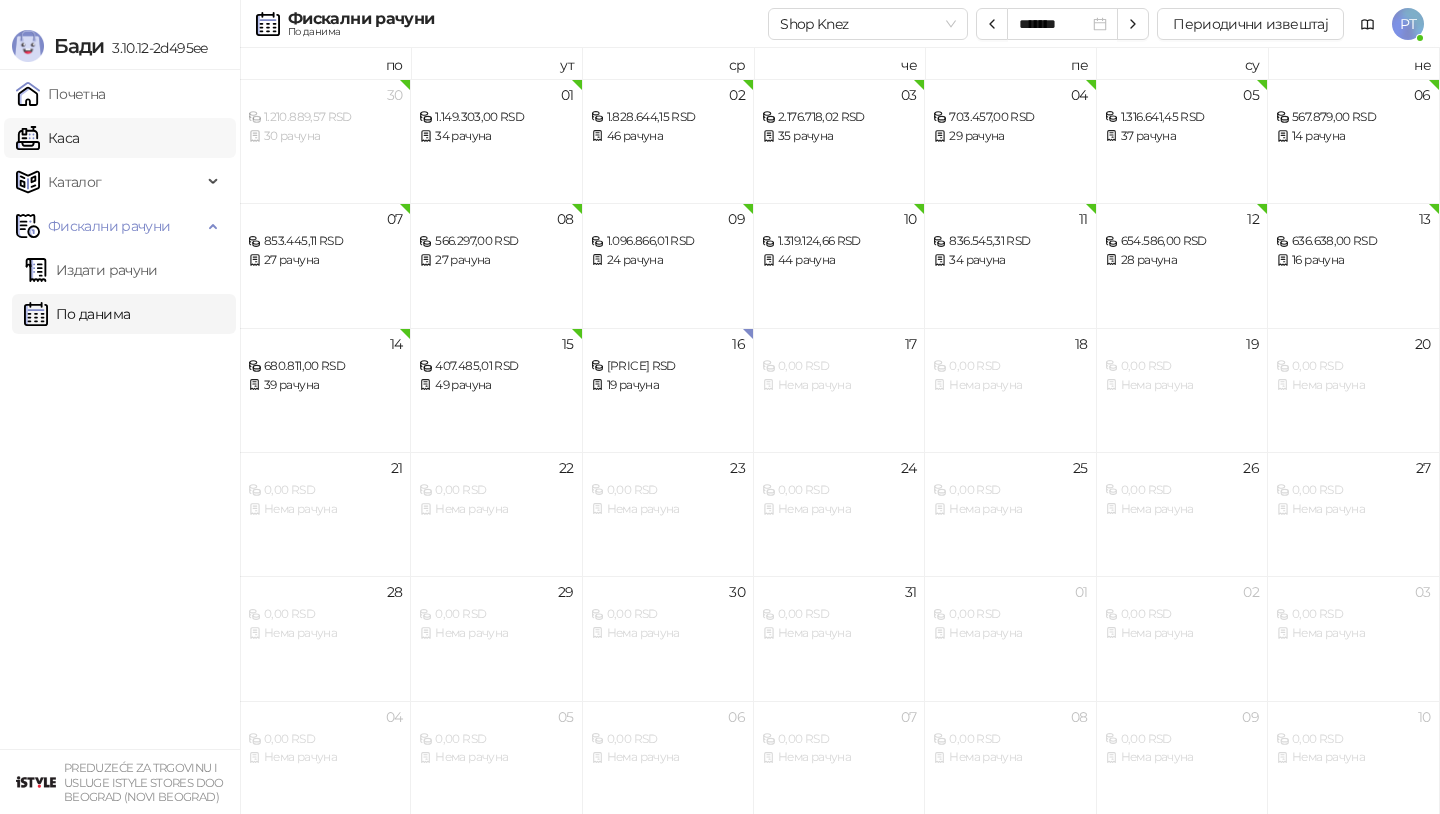 click on "Каса" at bounding box center [47, 138] 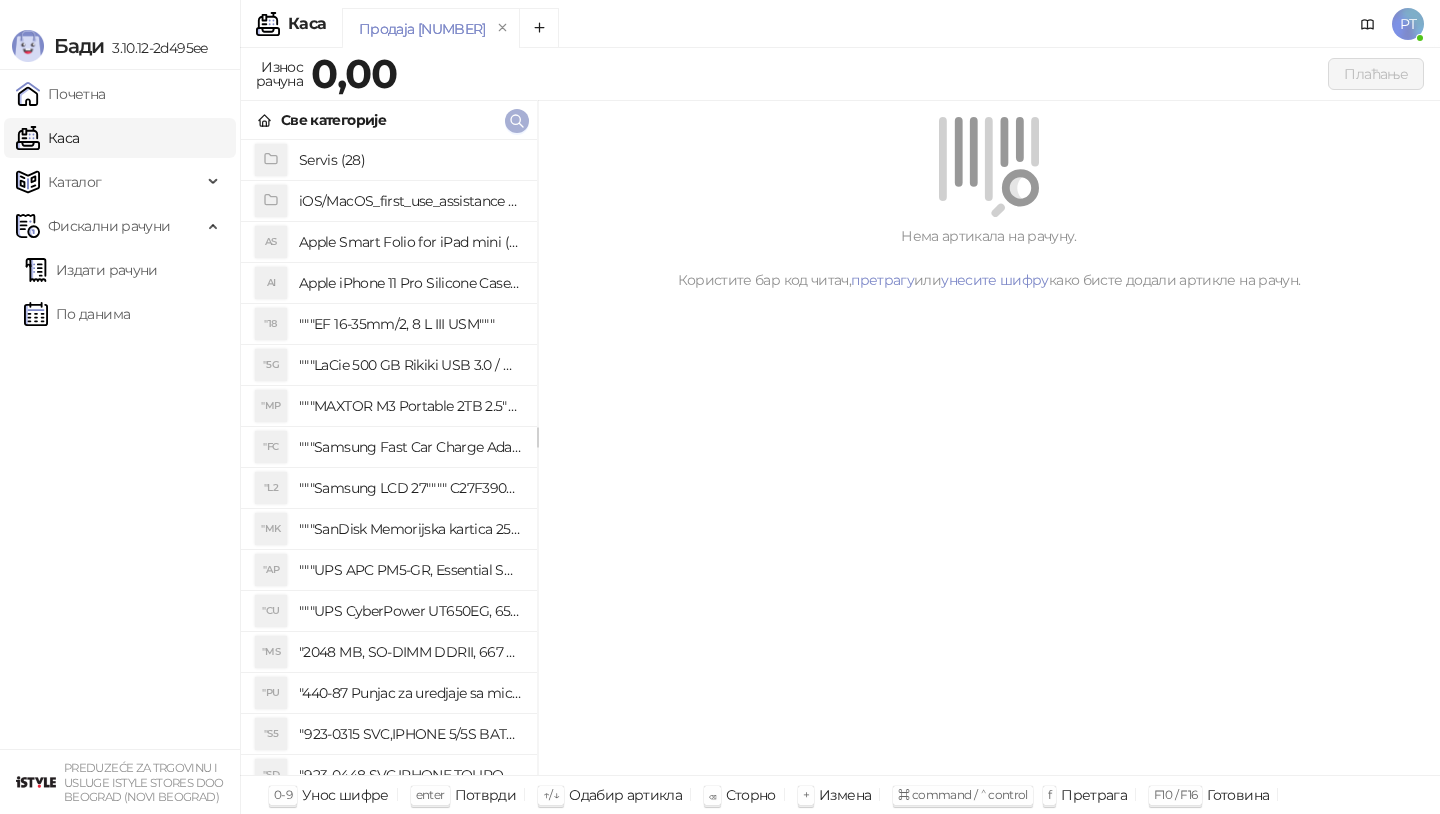 click 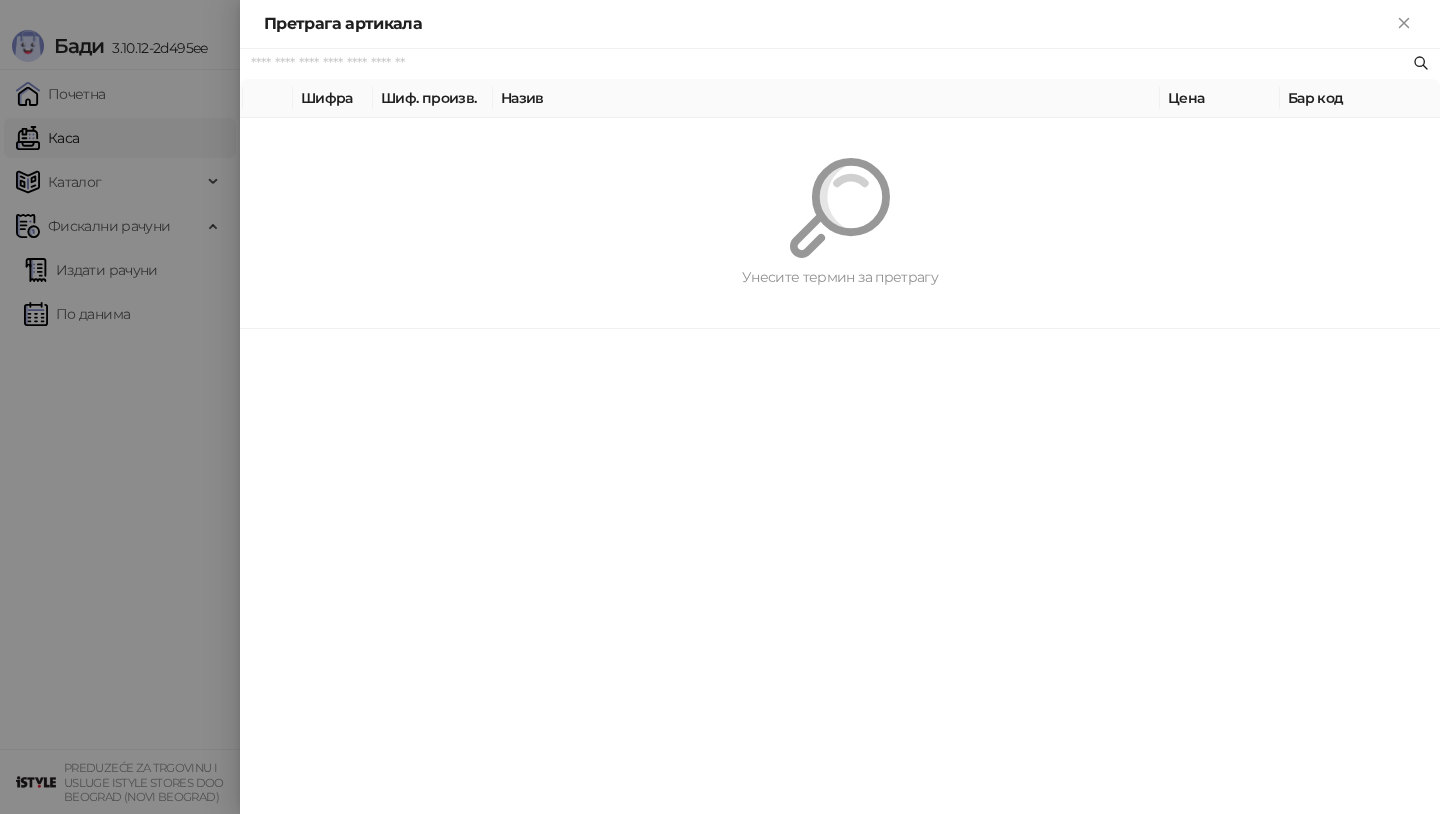 paste on "**********" 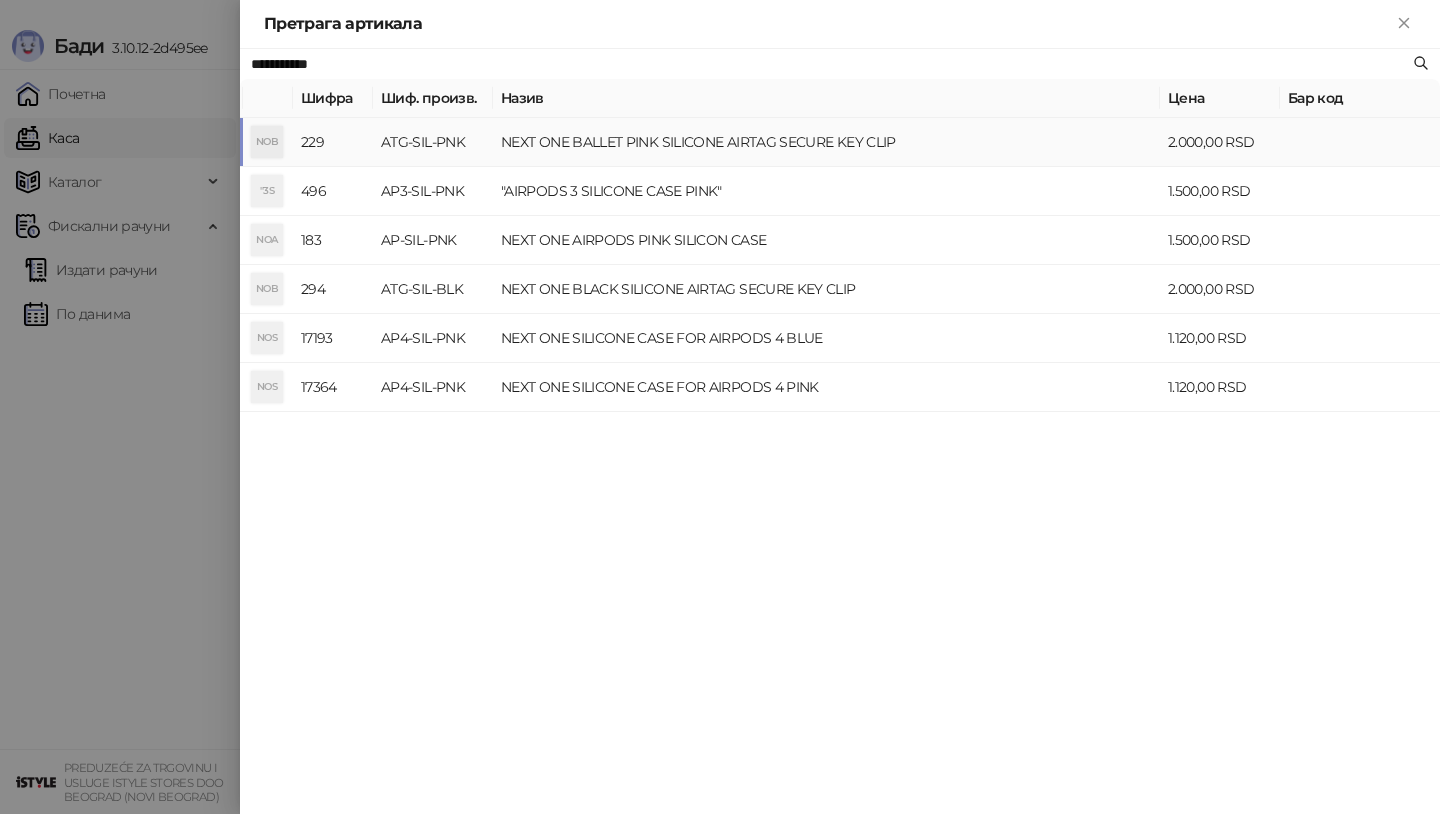 click on "NEXT ONE BALLET PINK SILICONE AIRTAG SECURE KEY CLIP" at bounding box center [826, 142] 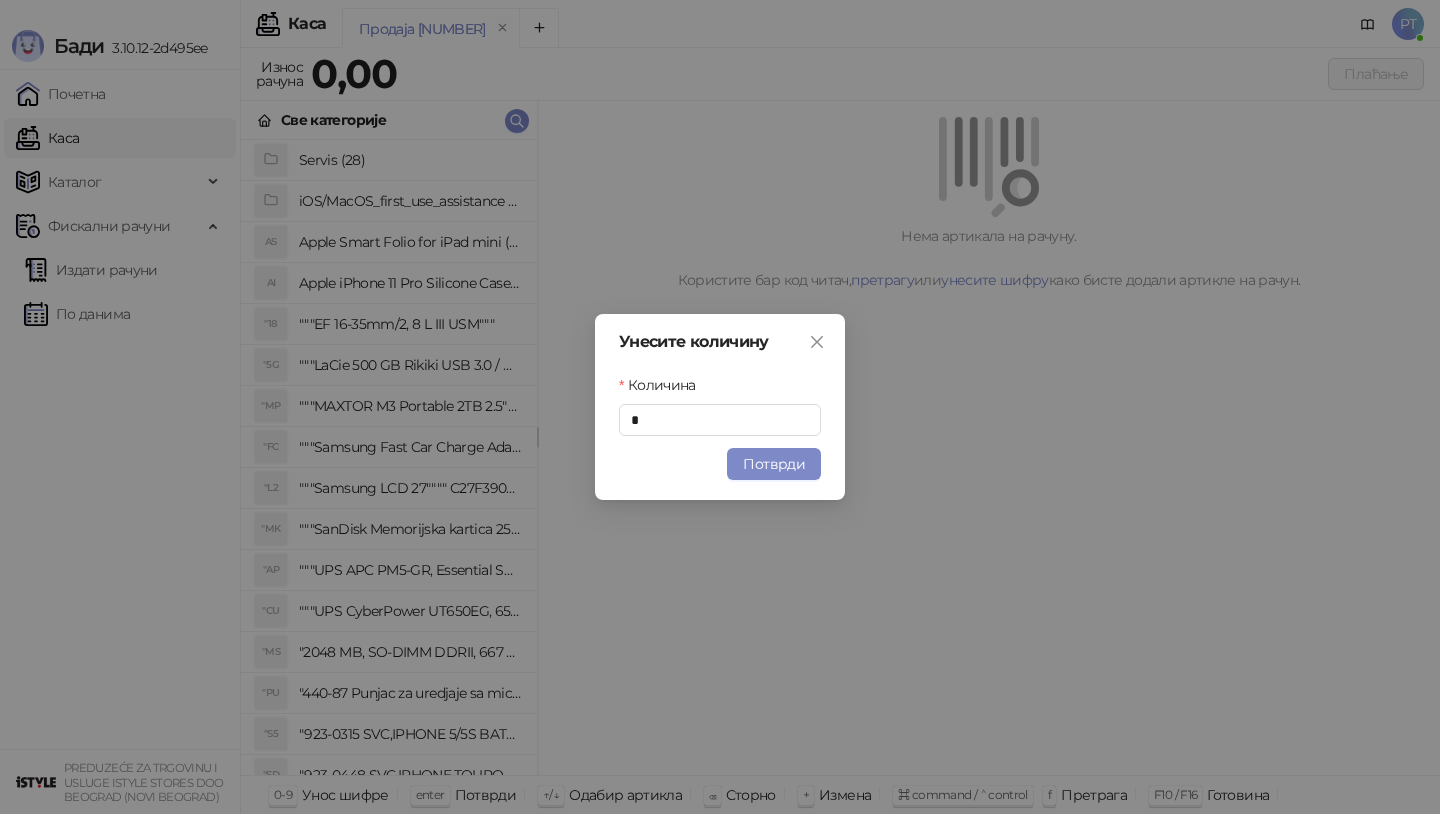 click on "Потврди" at bounding box center (774, 464) 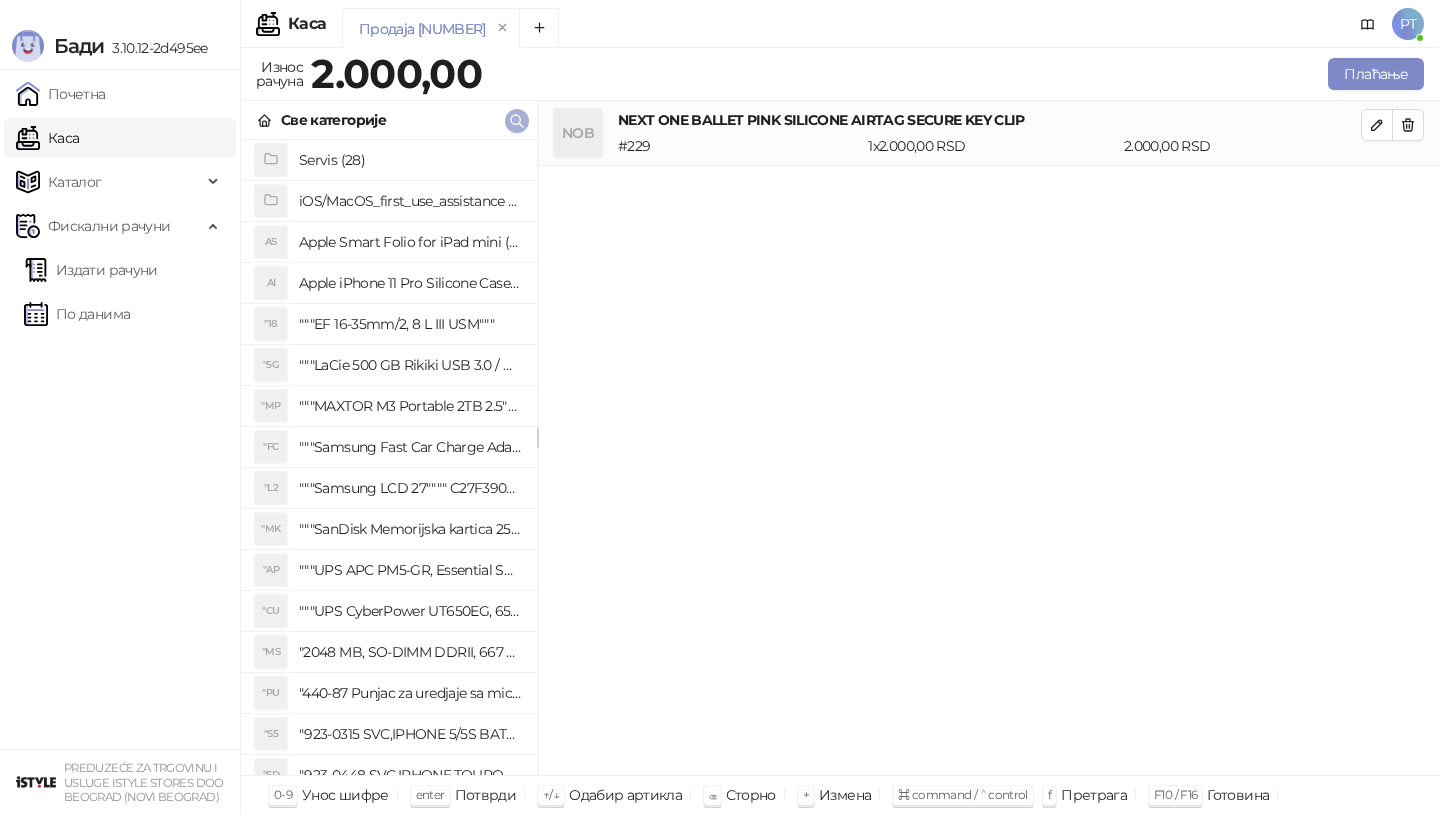 click 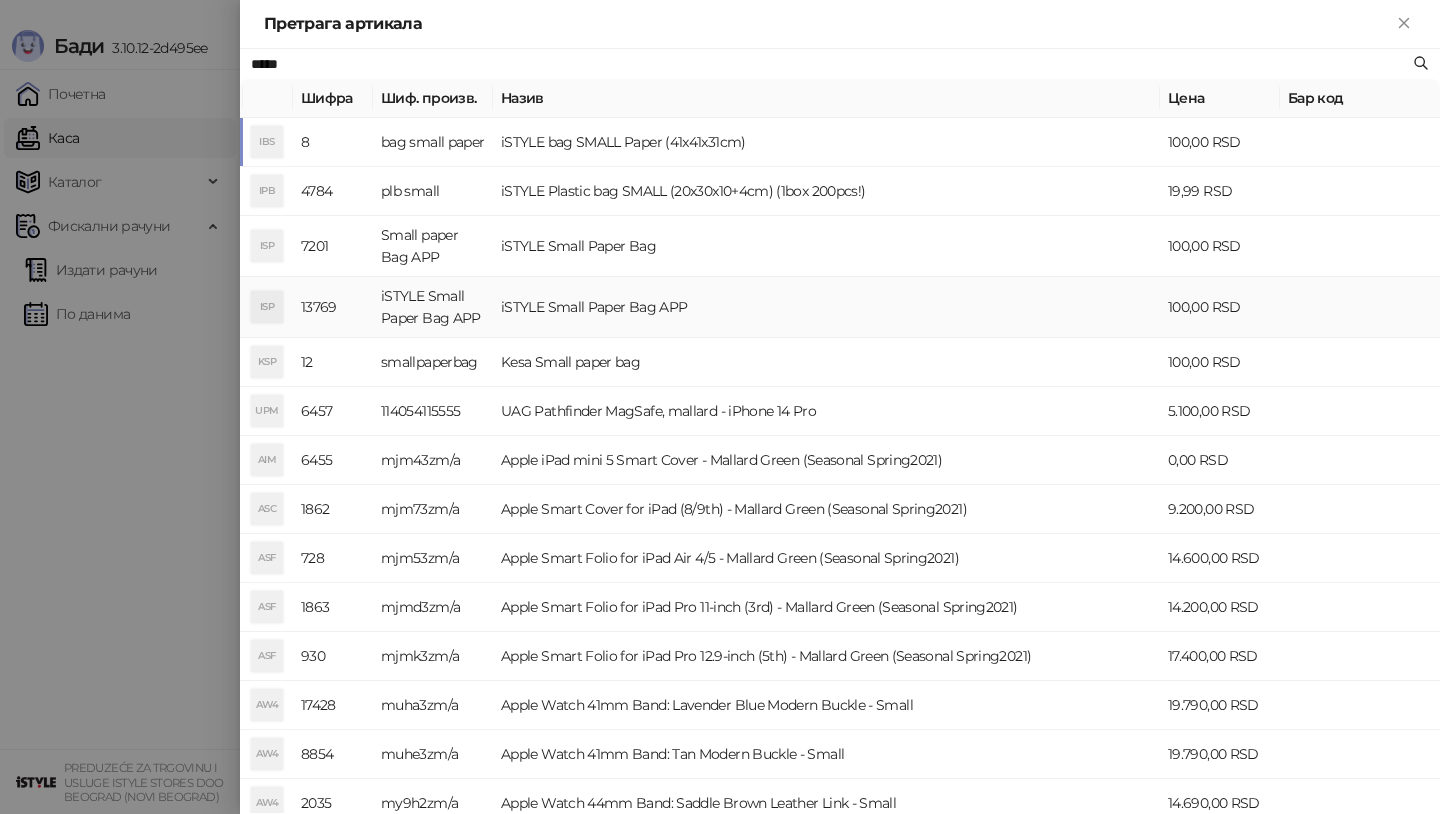 type on "****" 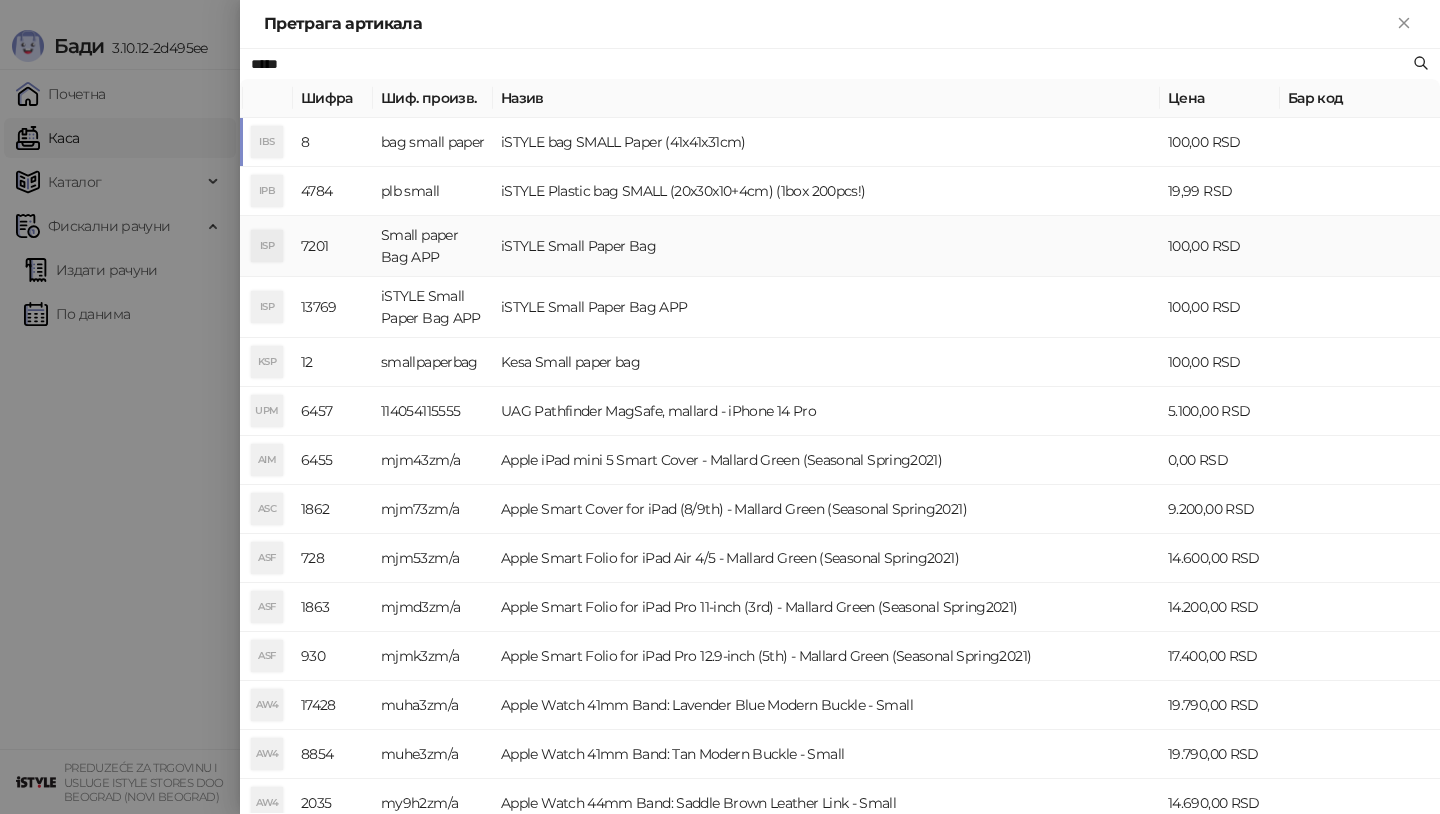 click on "iSTYLE Small Paper Bag" at bounding box center (826, 246) 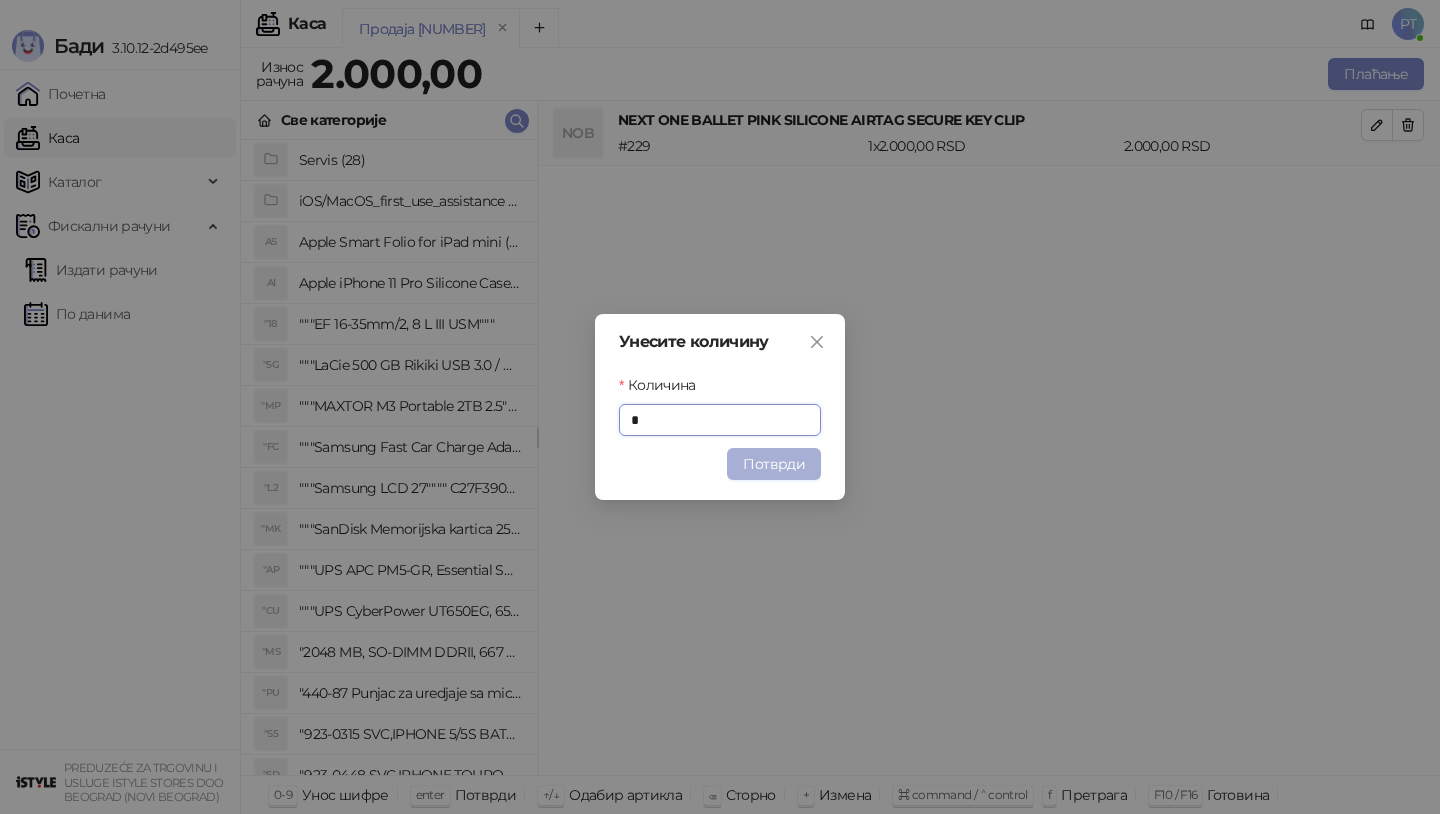 click on "Потврди" at bounding box center (774, 464) 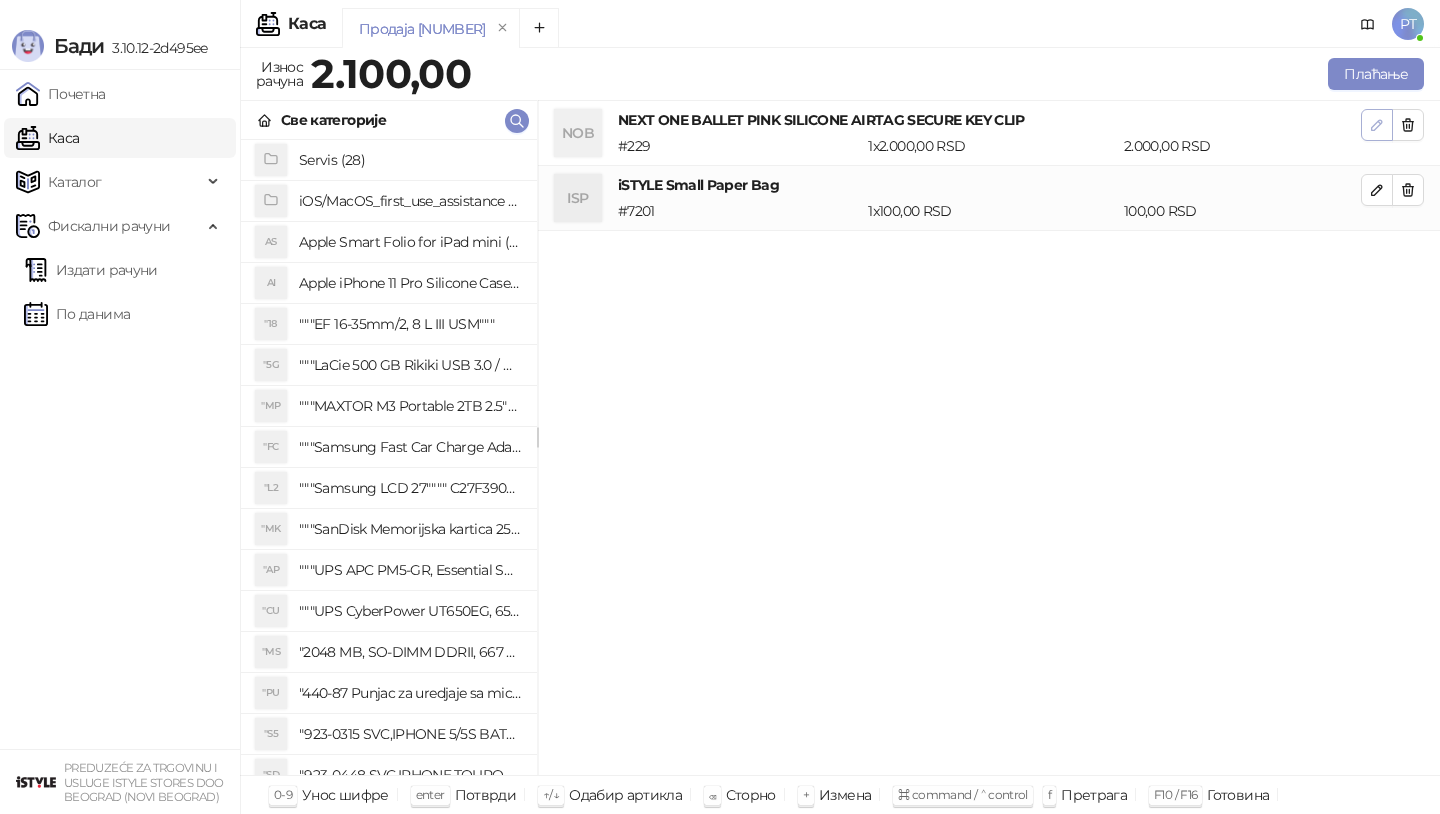 click 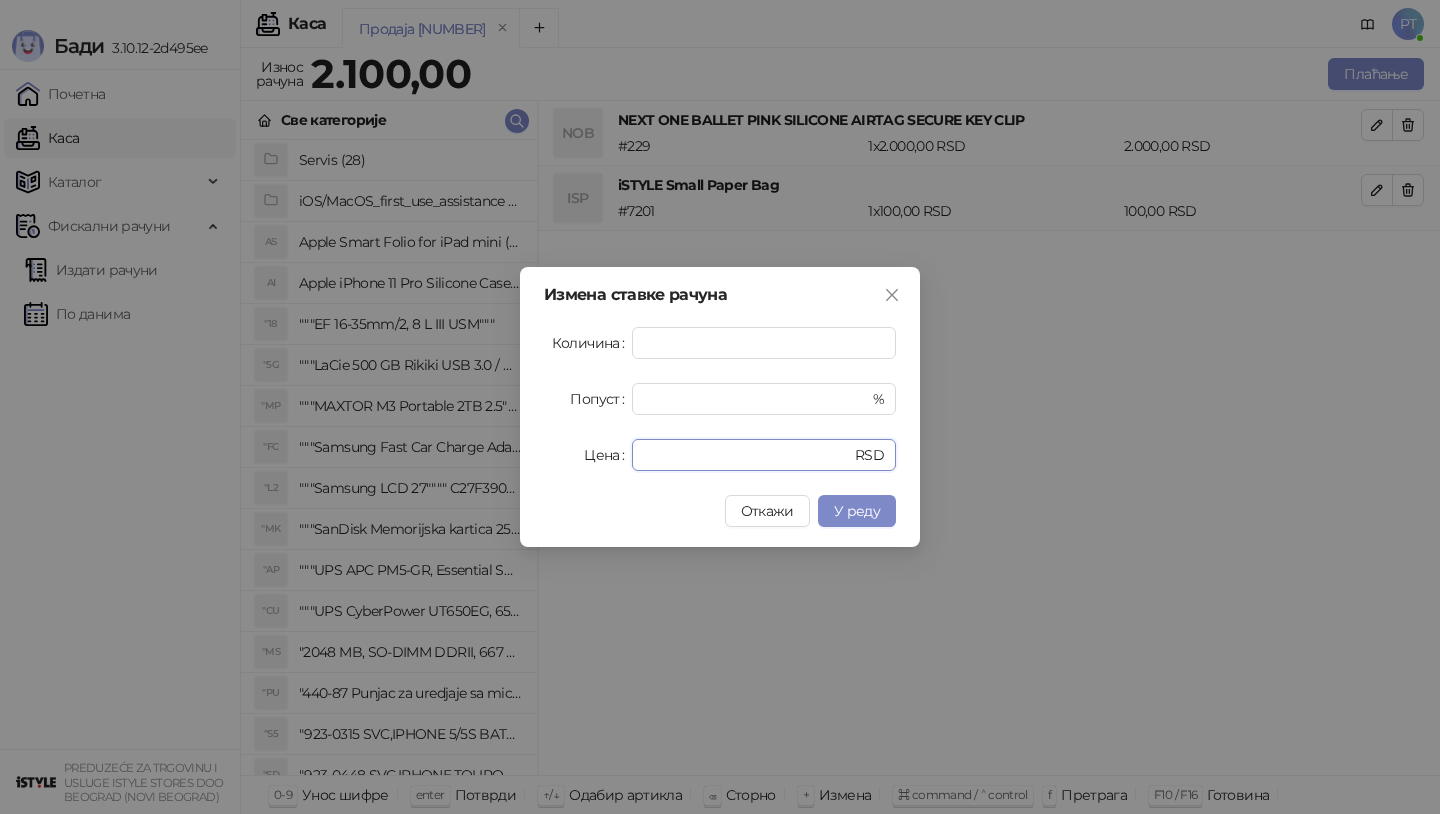 drag, startPoint x: 713, startPoint y: 454, endPoint x: 421, endPoint y: 459, distance: 292.04282 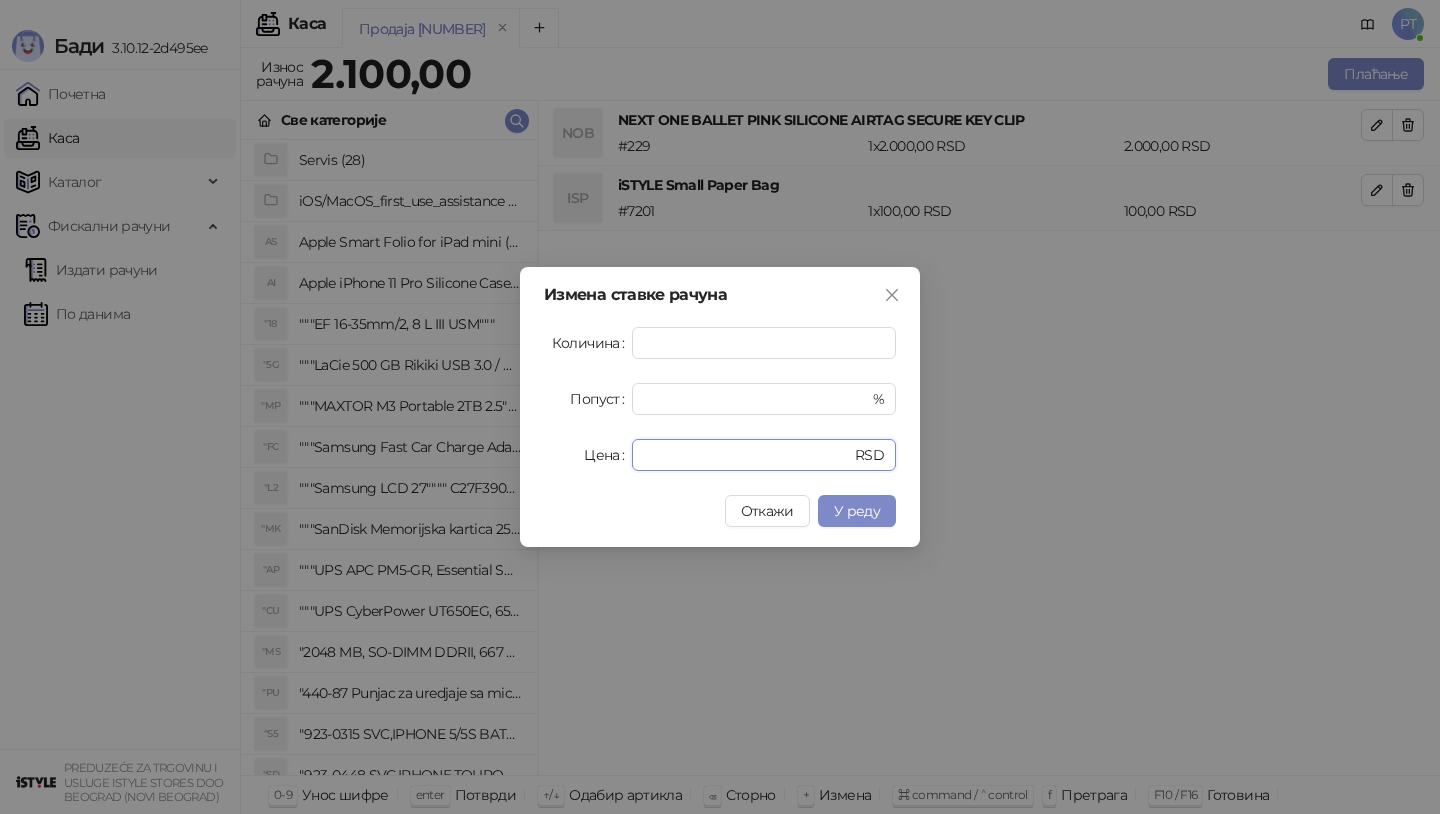 type on "****" 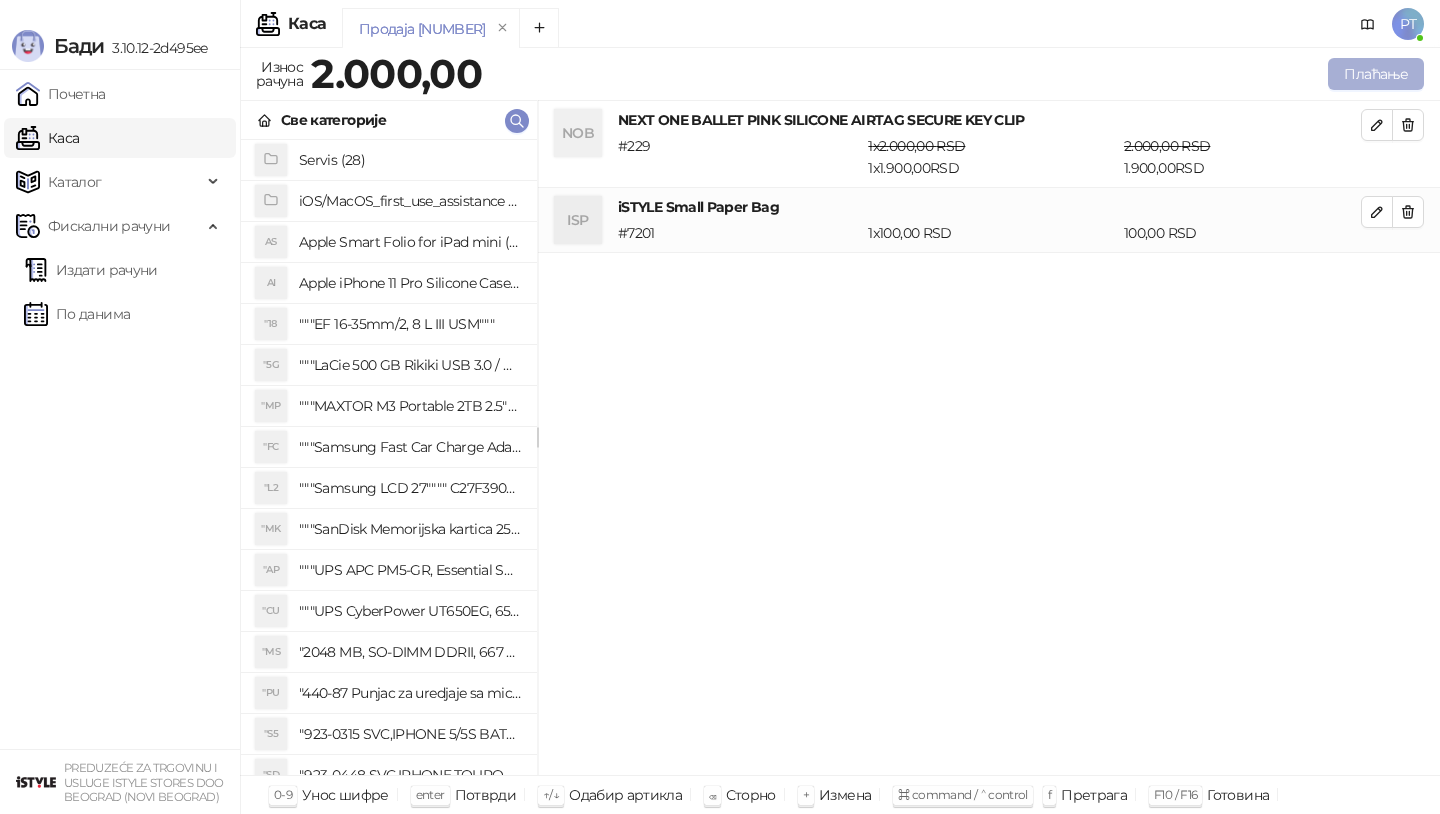 click on "Плаћање" at bounding box center (1376, 74) 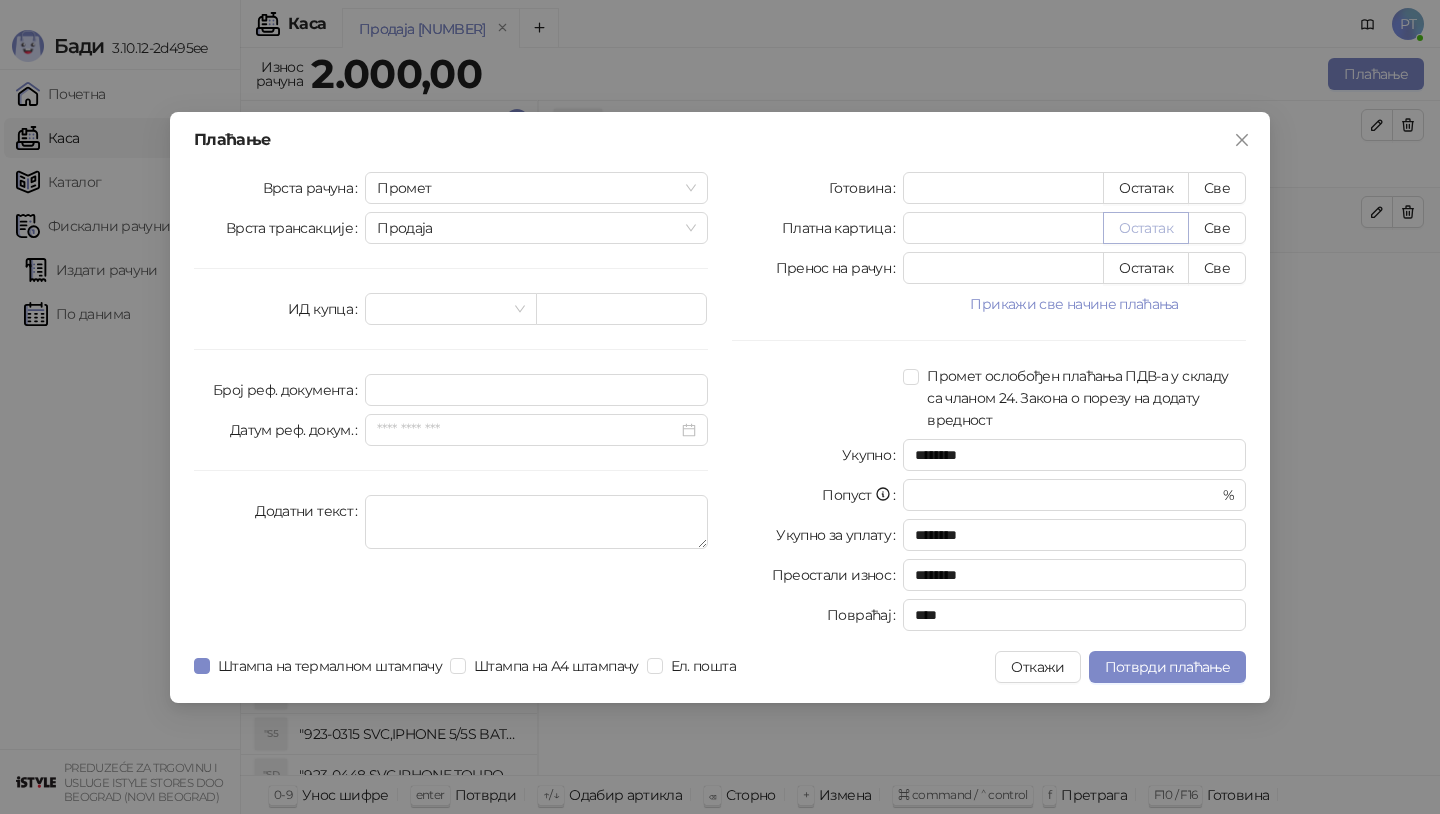 click on "Остатак" at bounding box center [1146, 228] 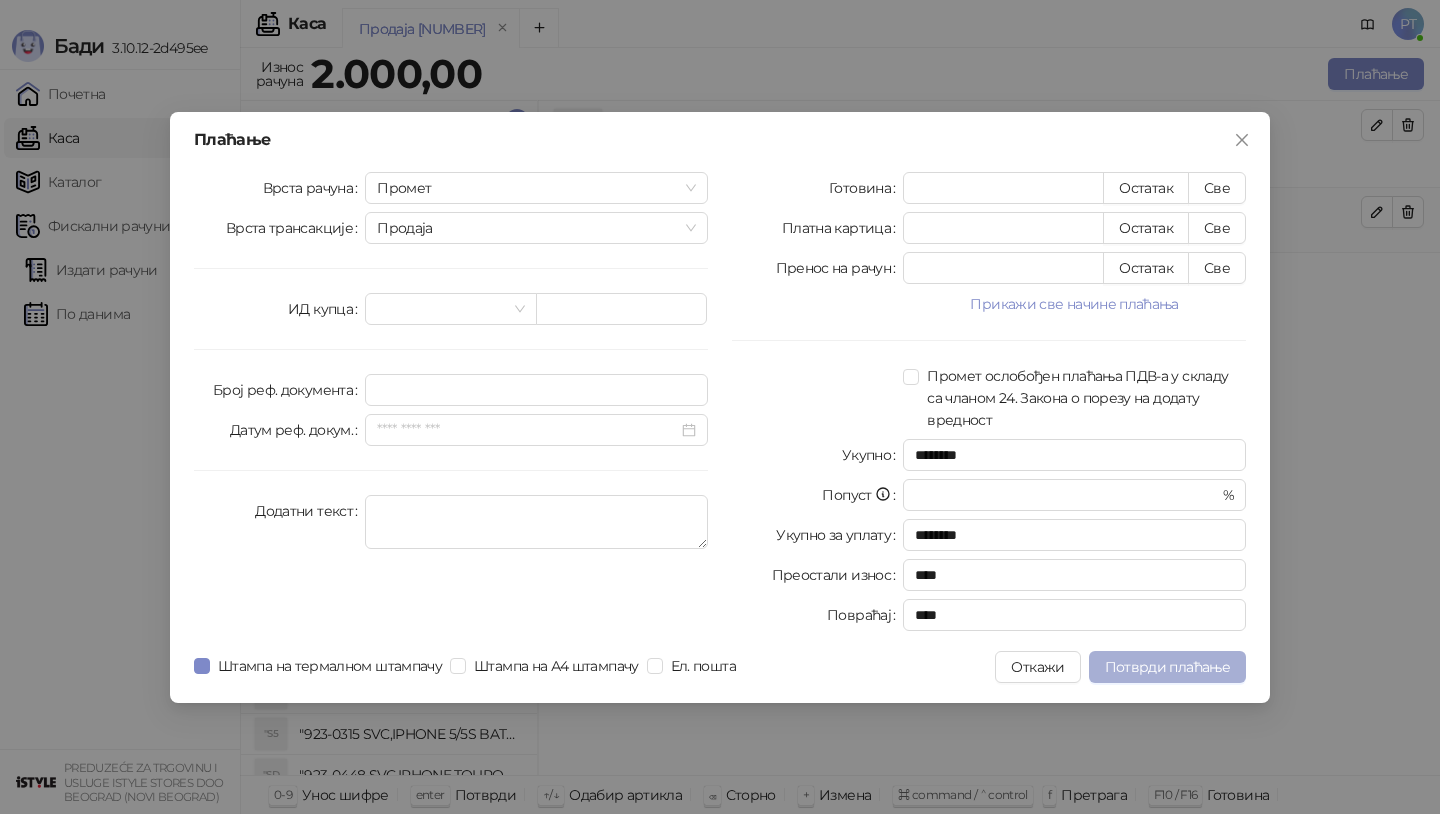 click on "Потврди плаћање" at bounding box center (1167, 667) 